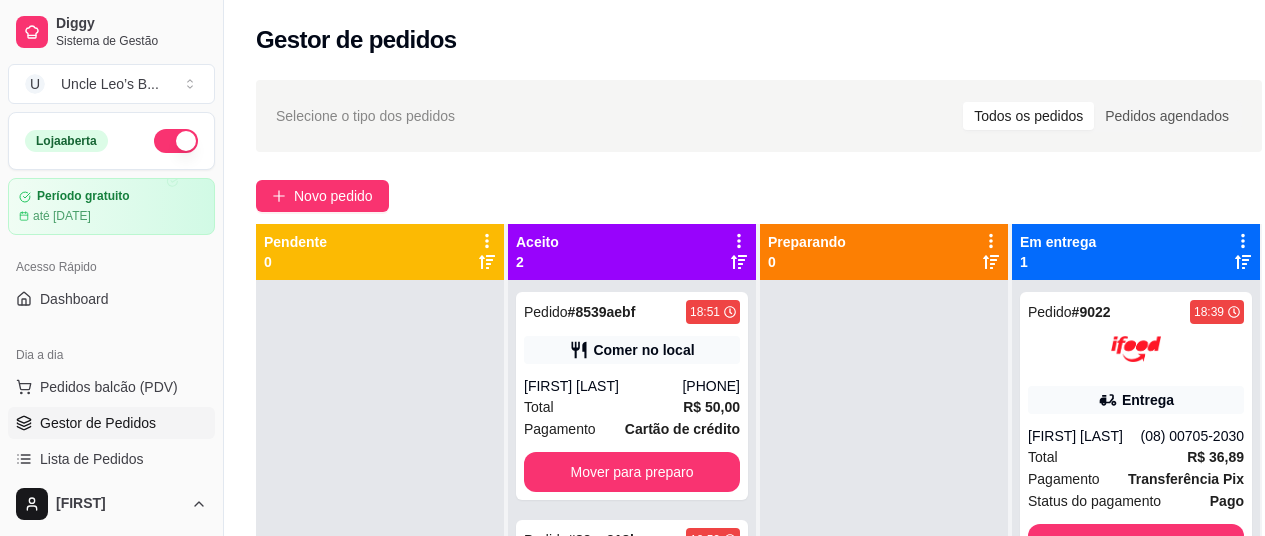 scroll, scrollTop: 158, scrollLeft: 0, axis: vertical 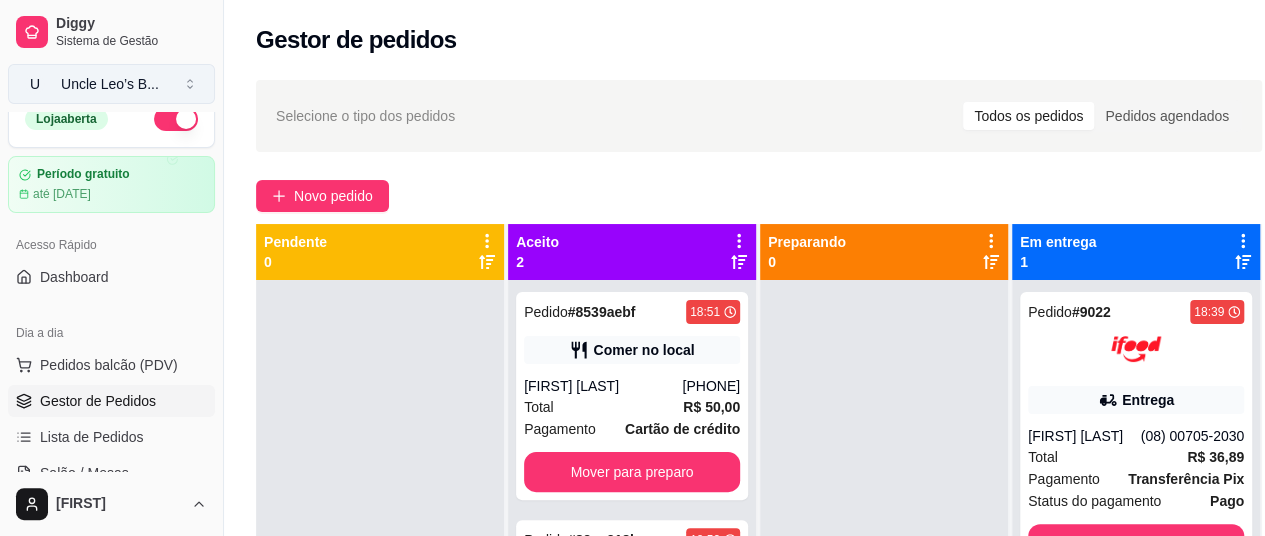 click on "Uncle Leo’s B ..." at bounding box center [110, 84] 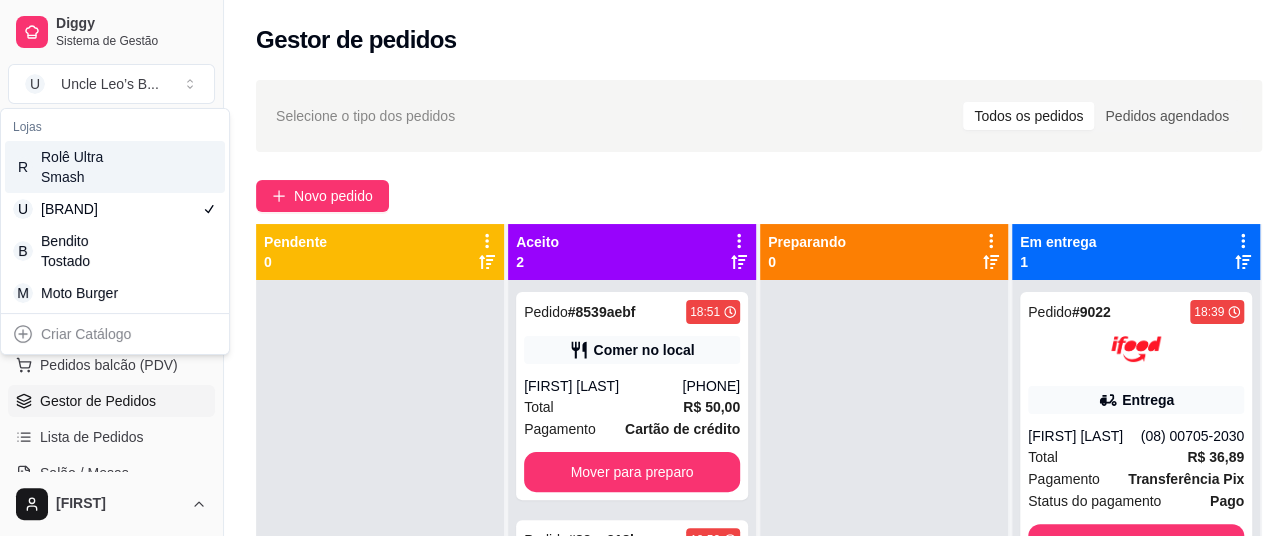 click on "Rolê Ultra Smash" at bounding box center (86, 167) 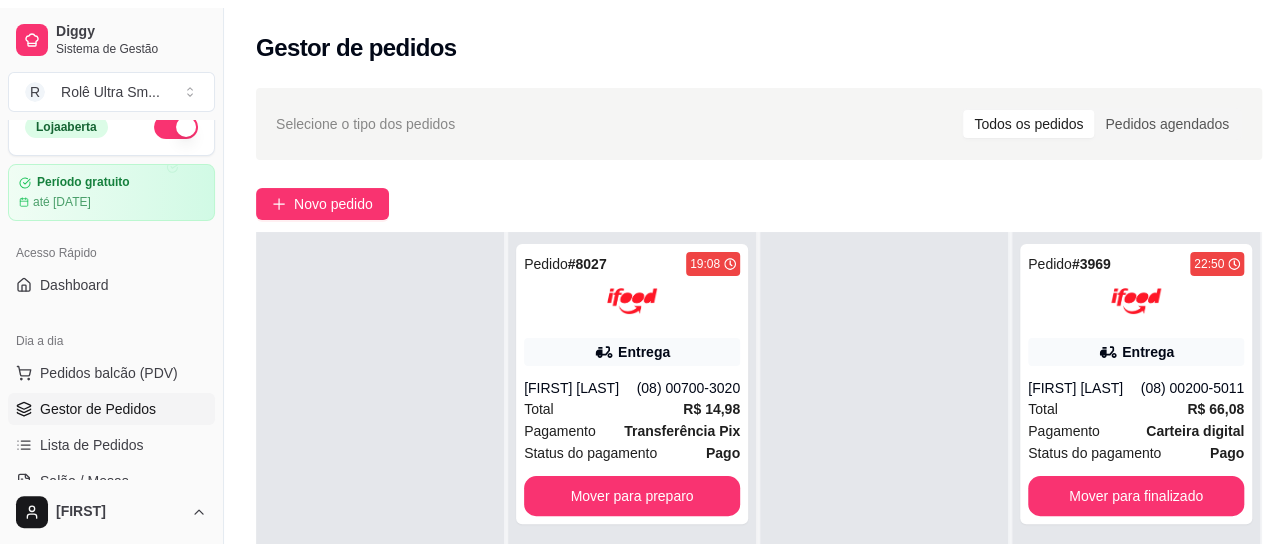scroll, scrollTop: 0, scrollLeft: 0, axis: both 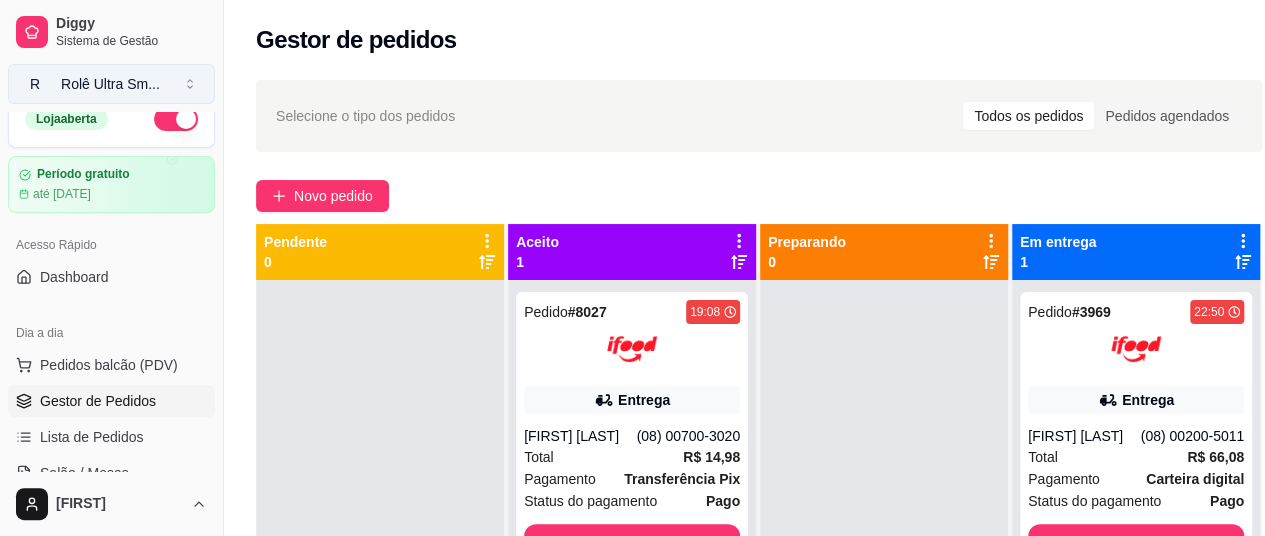 click on "Rolê Ultra Sm ..." at bounding box center [110, 84] 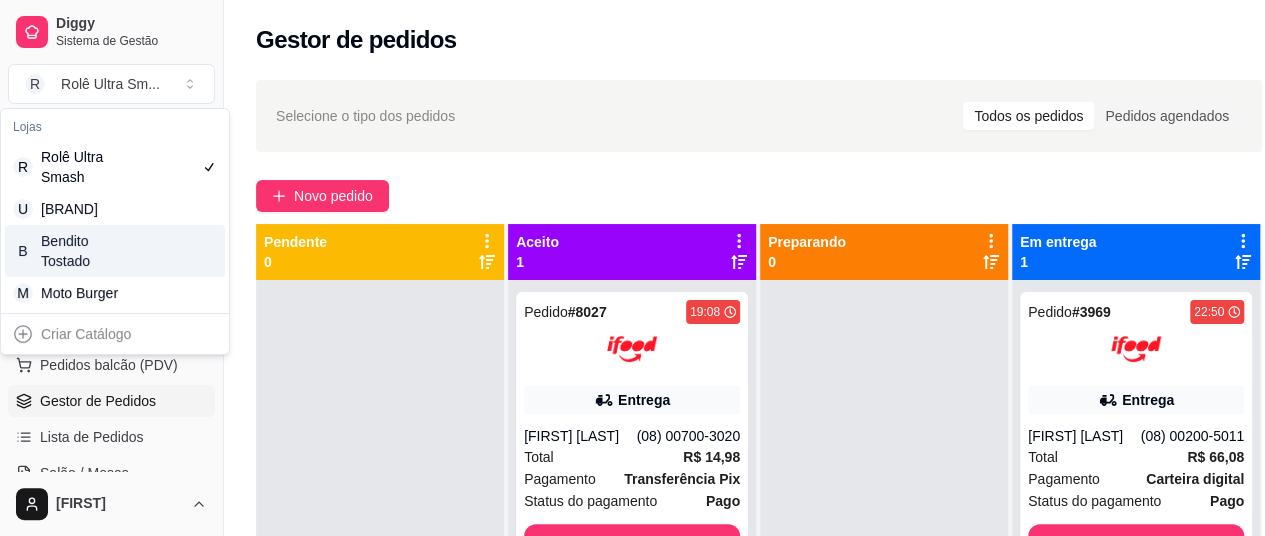 click on "Bendito Tostado" at bounding box center (86, 251) 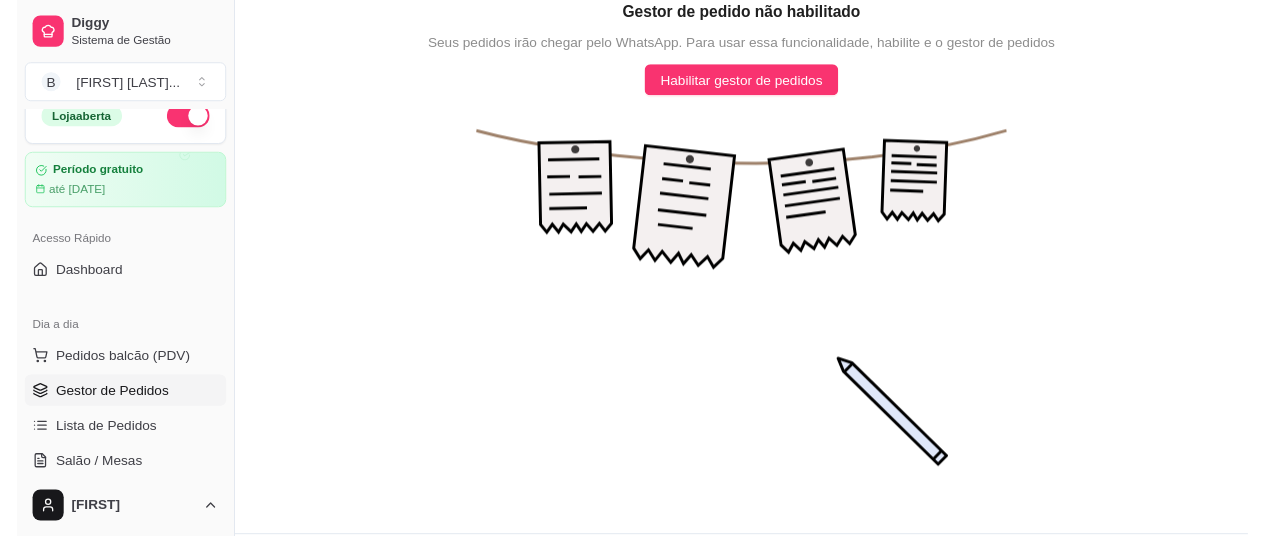 scroll, scrollTop: 0, scrollLeft: 0, axis: both 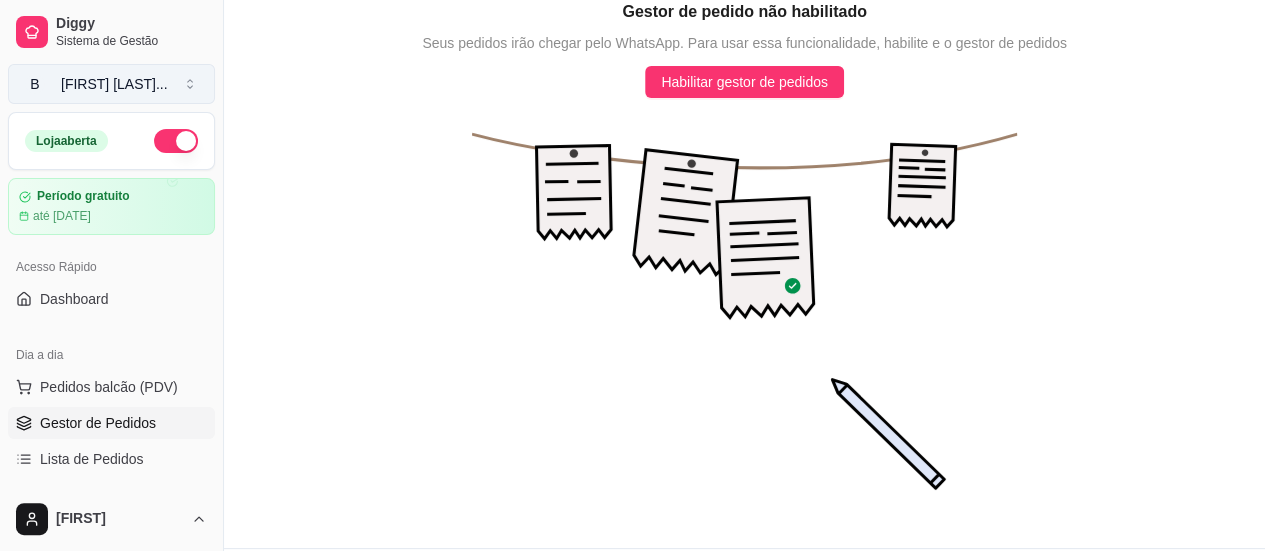 click on "Bendito Tosta ..." at bounding box center [114, 84] 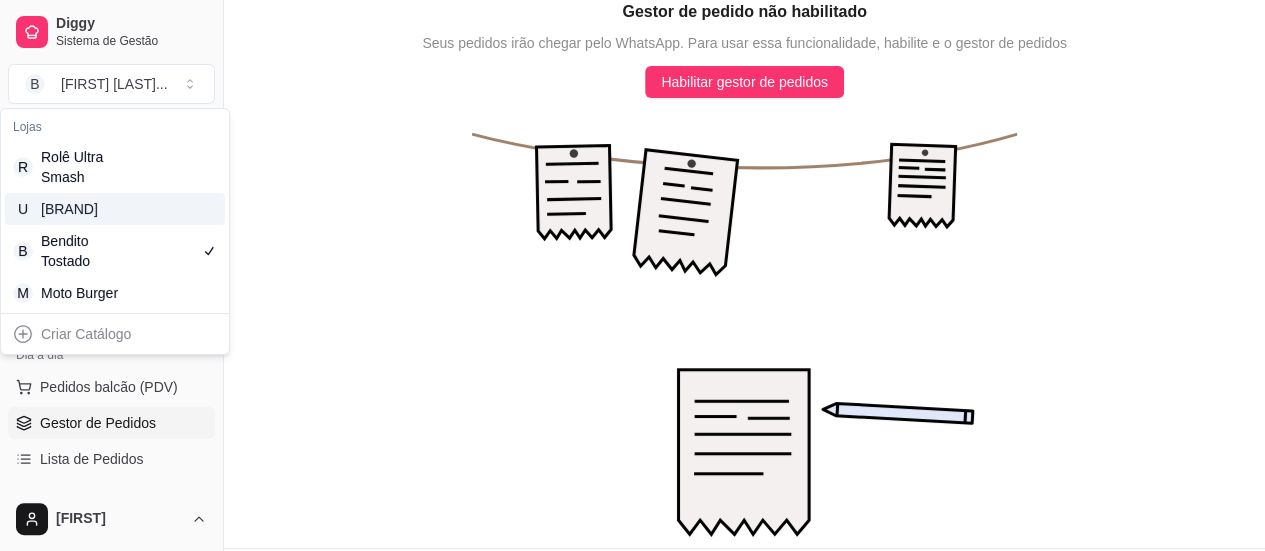 click on "U Uncle Leo’s Burgers & Fries" at bounding box center [115, 209] 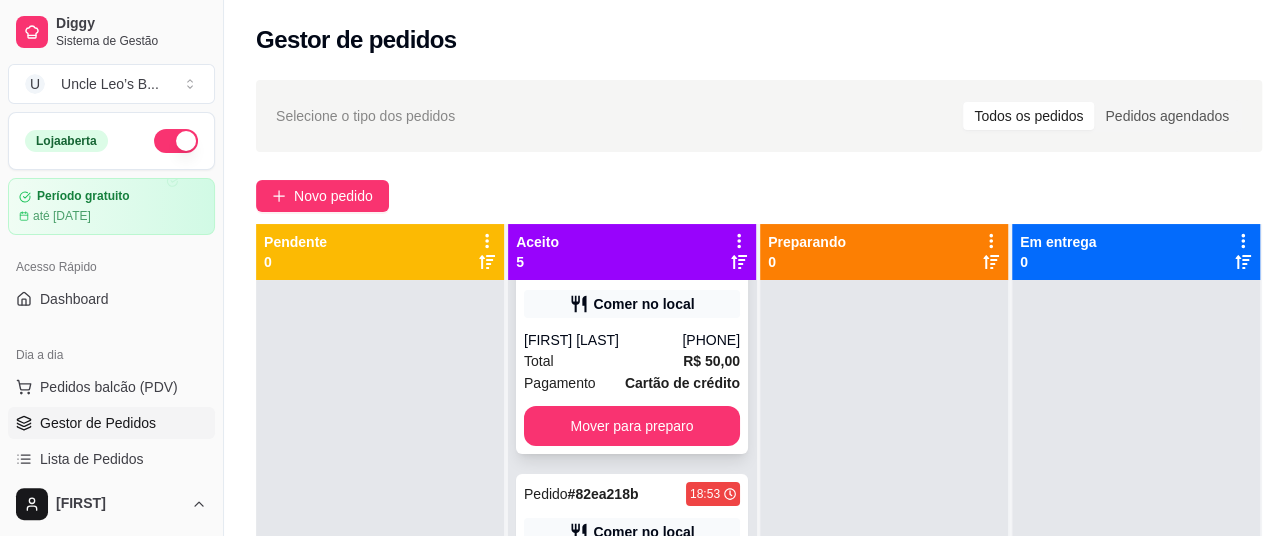 scroll, scrollTop: 49, scrollLeft: 0, axis: vertical 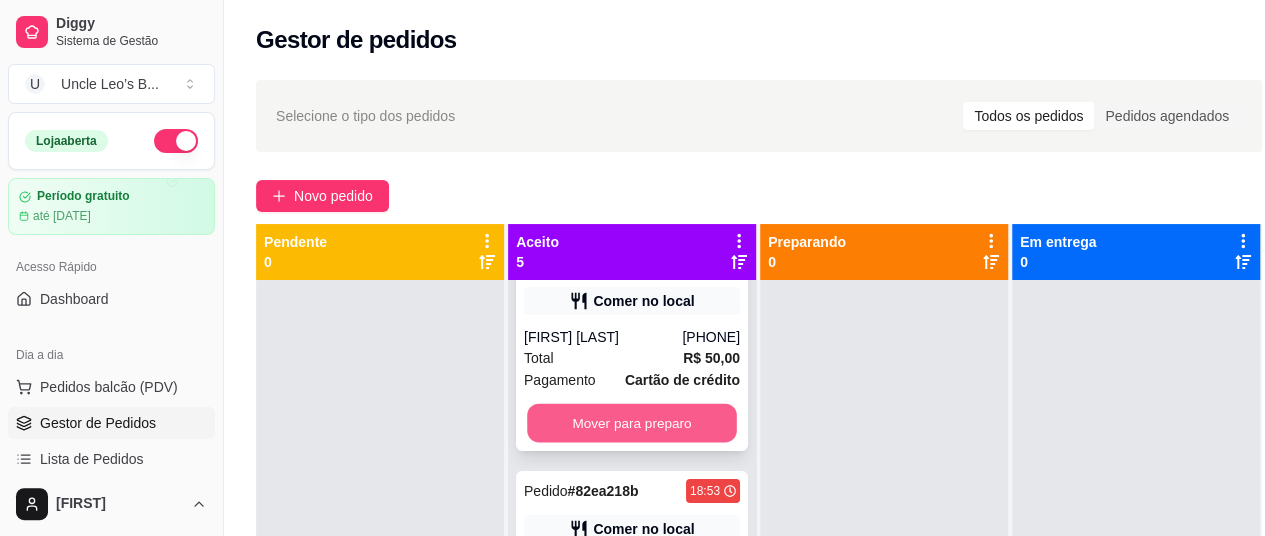 click on "Mover para preparo" at bounding box center [632, 423] 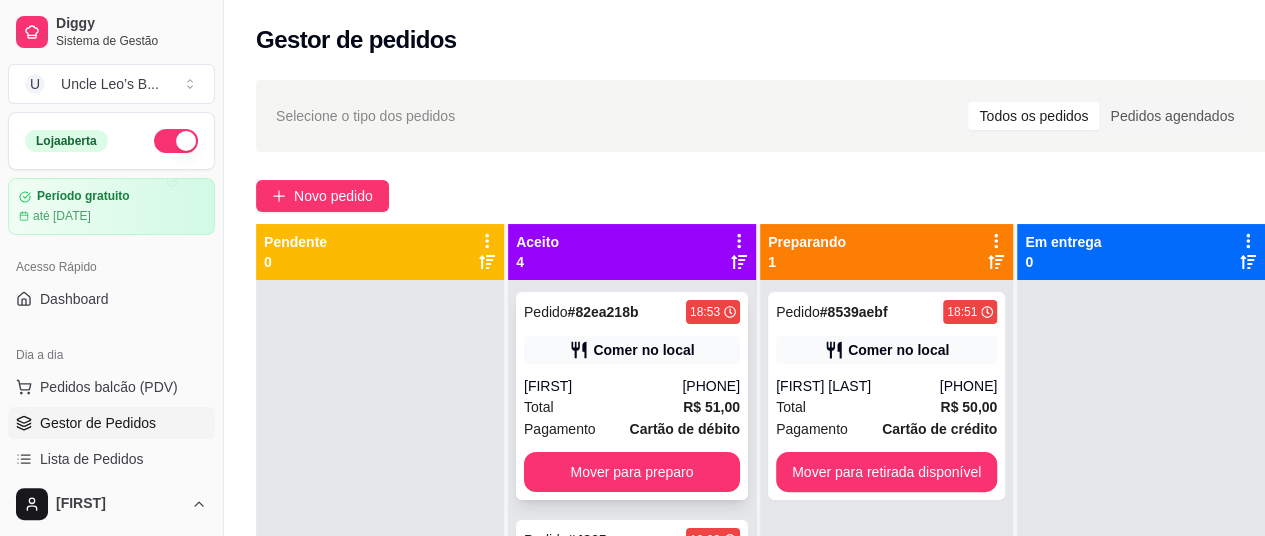 scroll, scrollTop: 0, scrollLeft: 0, axis: both 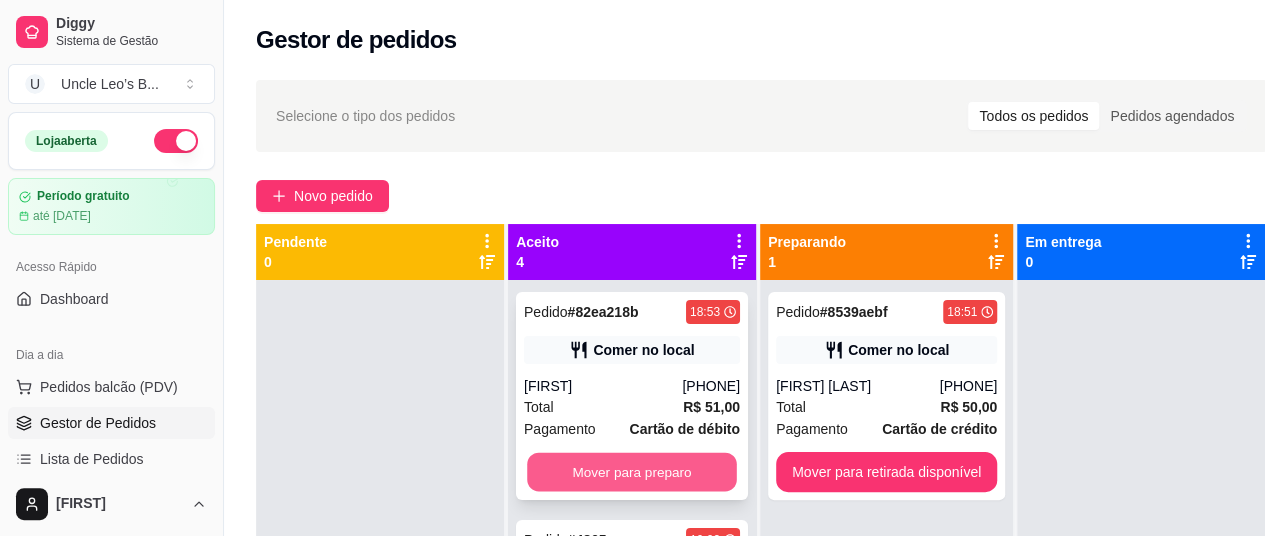 click on "Mover para preparo" at bounding box center (632, 472) 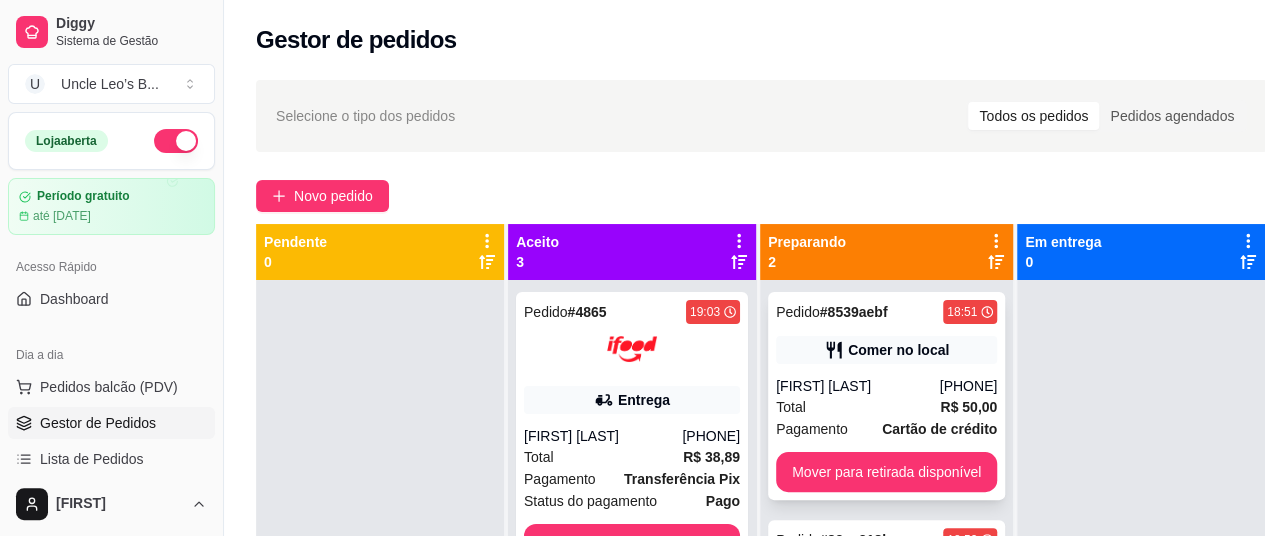 scroll, scrollTop: 0, scrollLeft: 0, axis: both 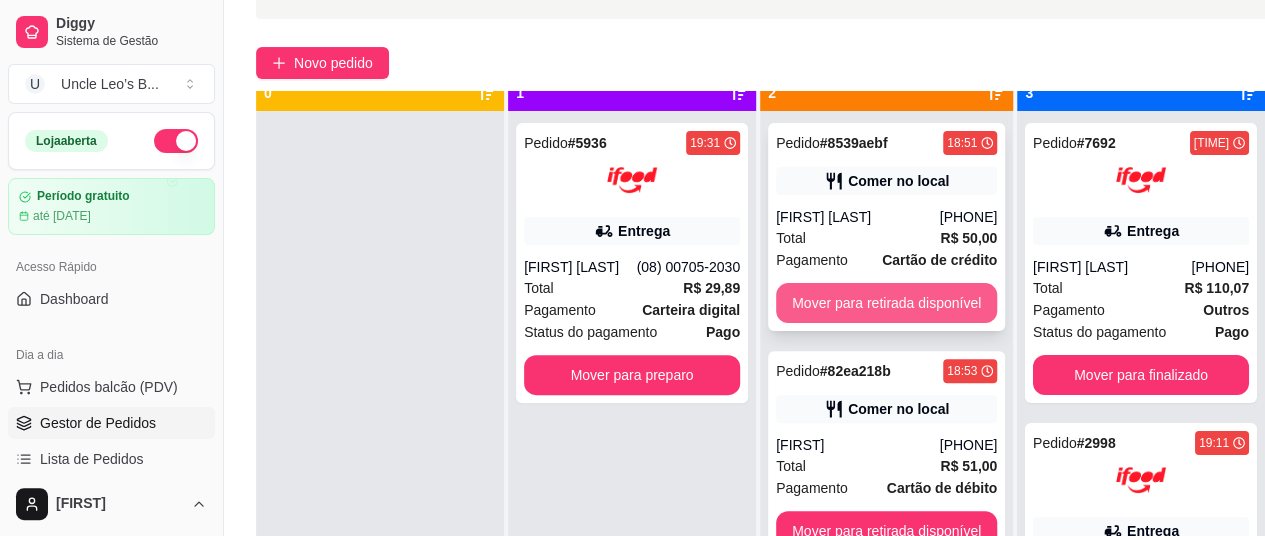 click on "Mover para retirada disponível" at bounding box center (886, 303) 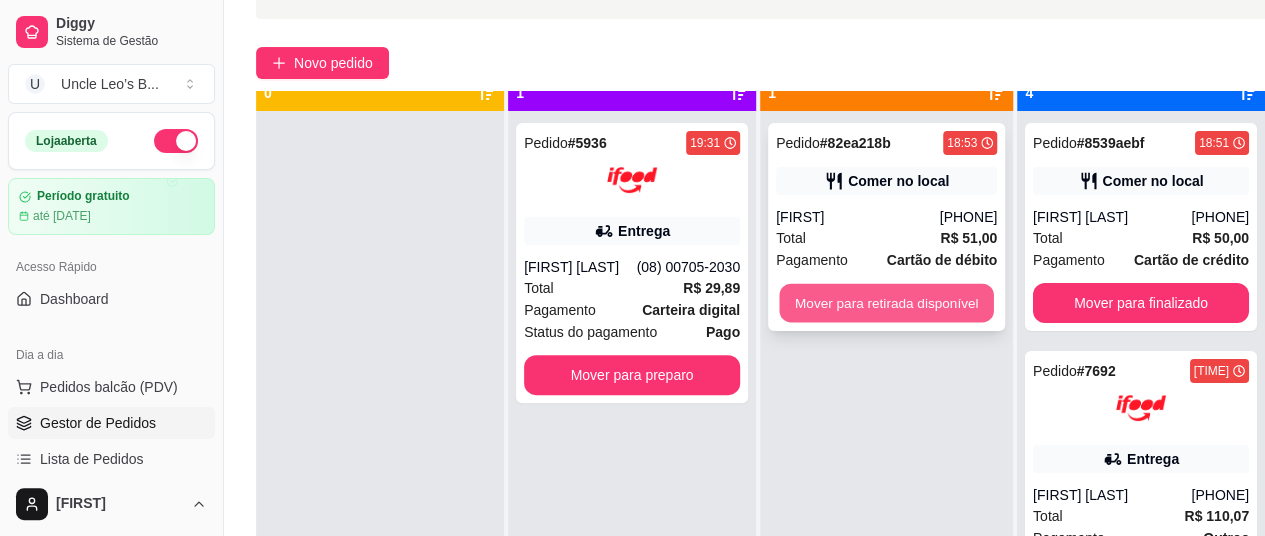 click on "Mover para retirada disponível" at bounding box center (886, 303) 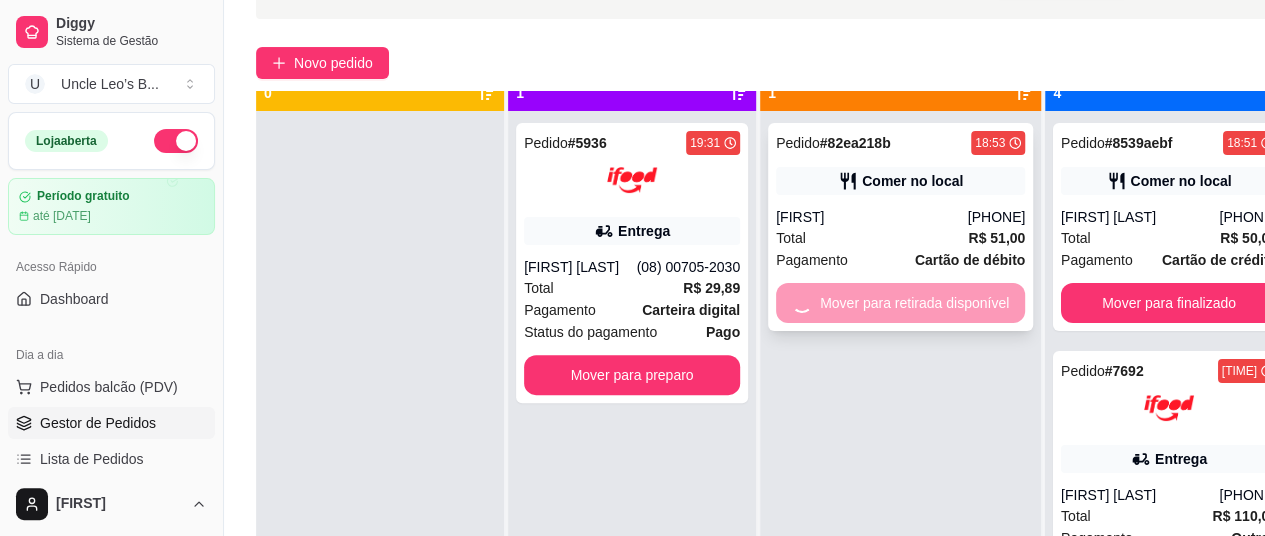 click on "Mover para retirada disponível" at bounding box center [900, 303] 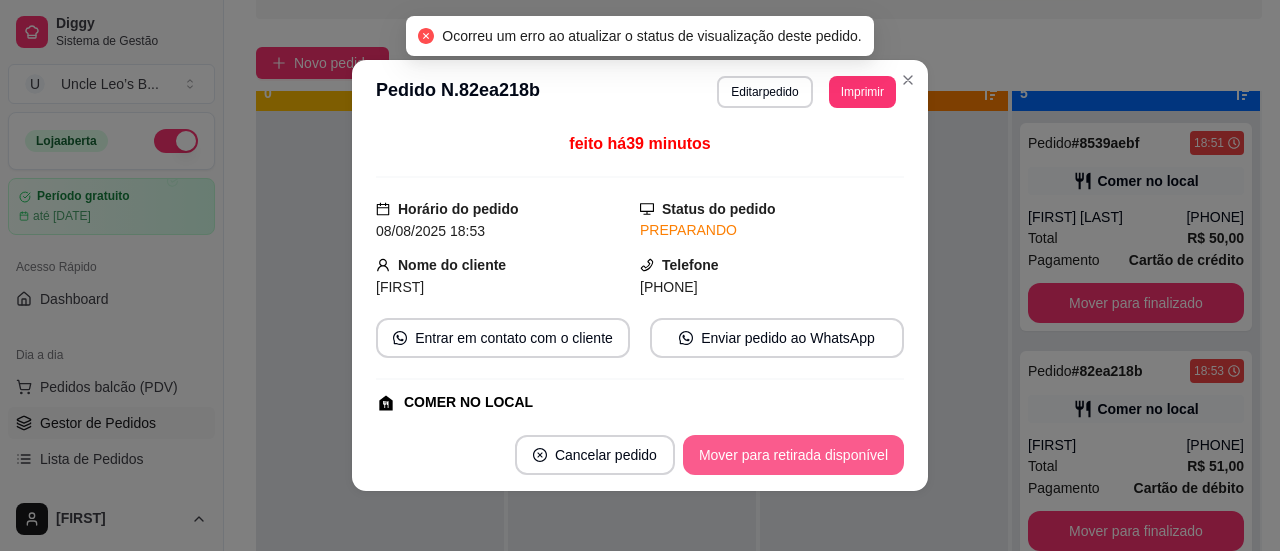 click on "Mover para retirada disponível" at bounding box center (793, 455) 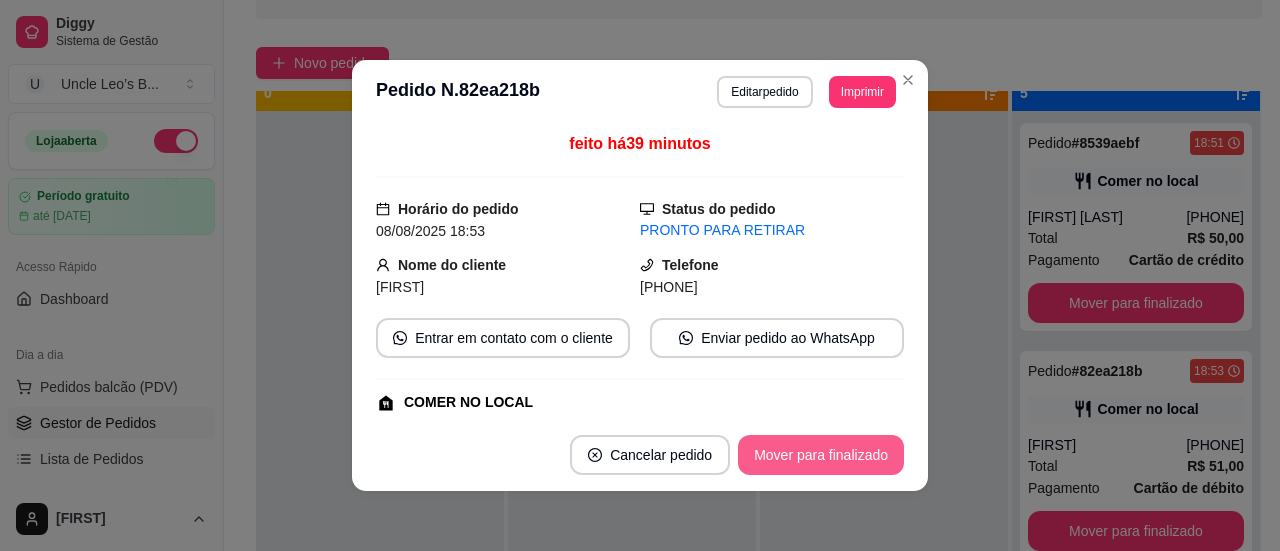 click on "Mover para finalizado" at bounding box center [821, 455] 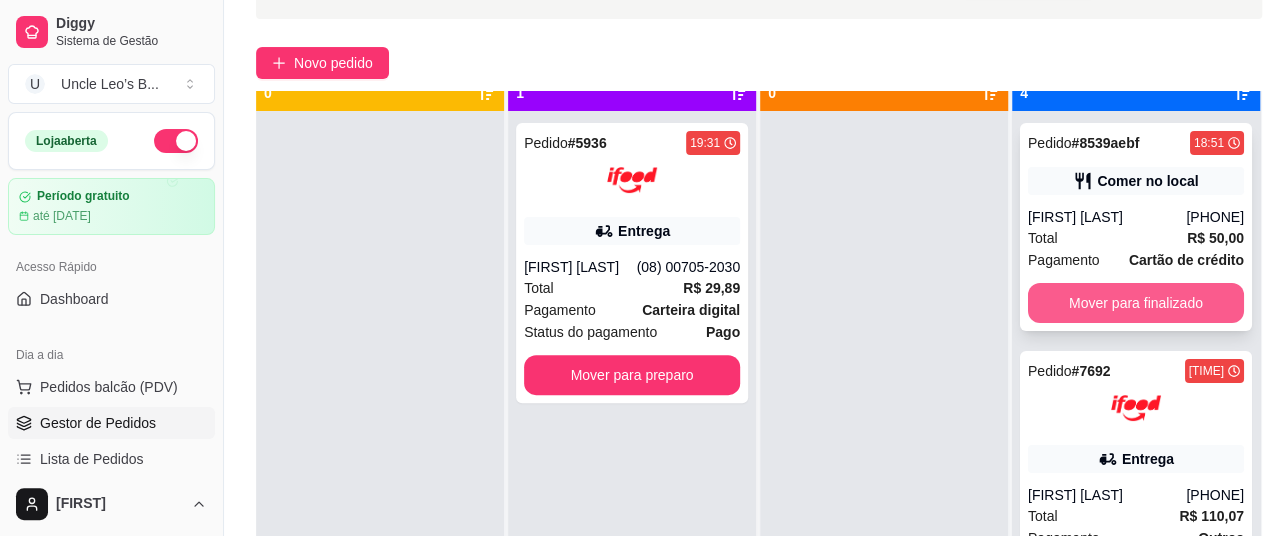 click on "Mover para finalizado" at bounding box center [1136, 303] 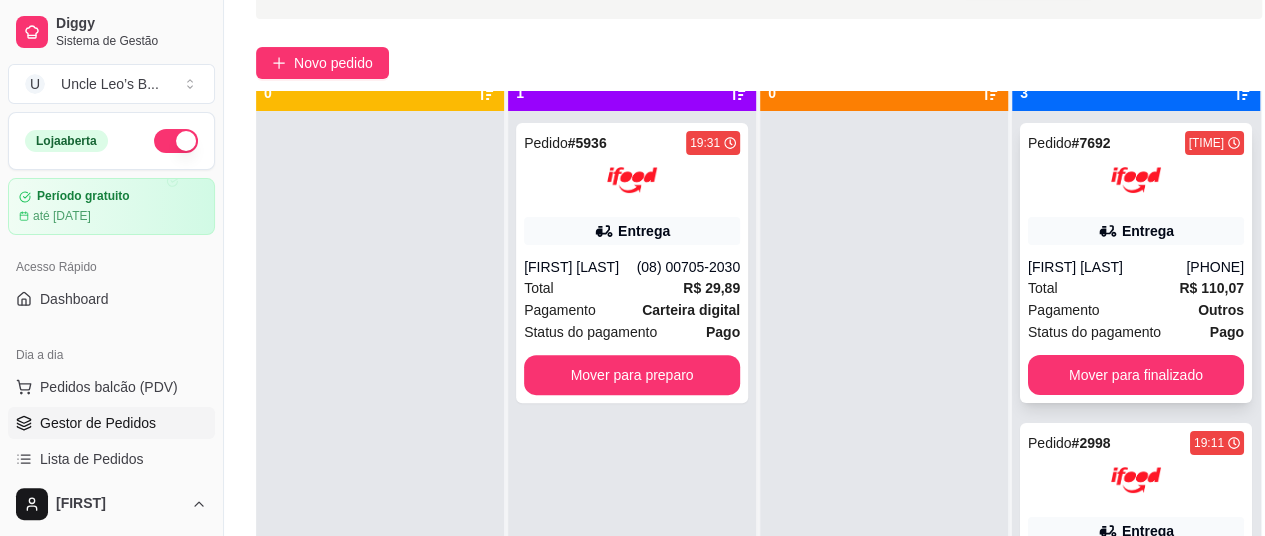 scroll, scrollTop: 0, scrollLeft: 0, axis: both 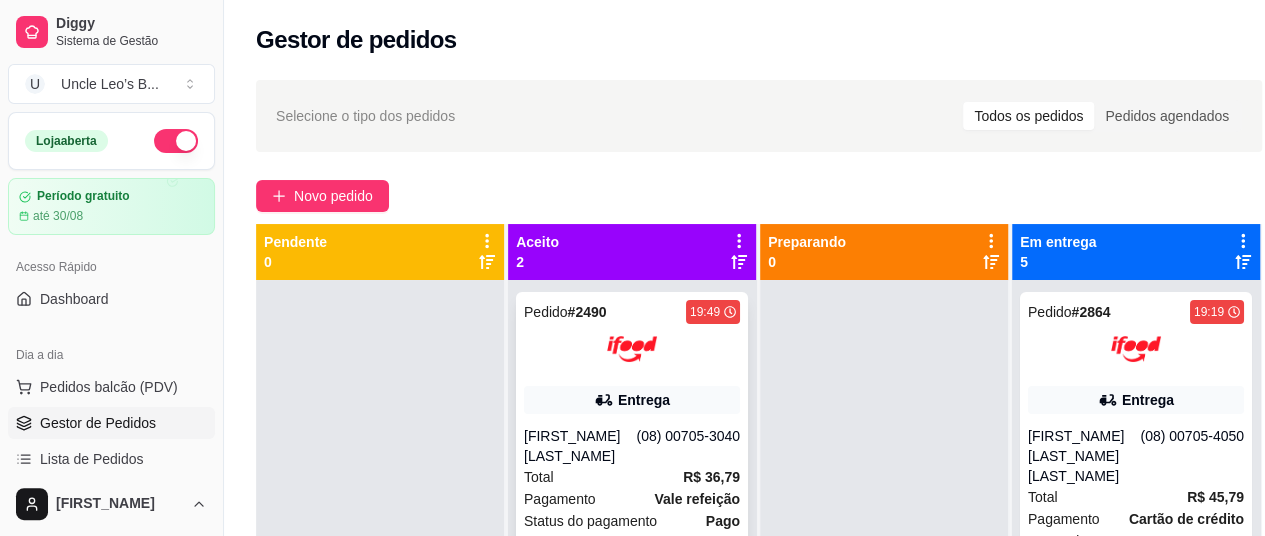 click on "Entrega" at bounding box center [632, 400] 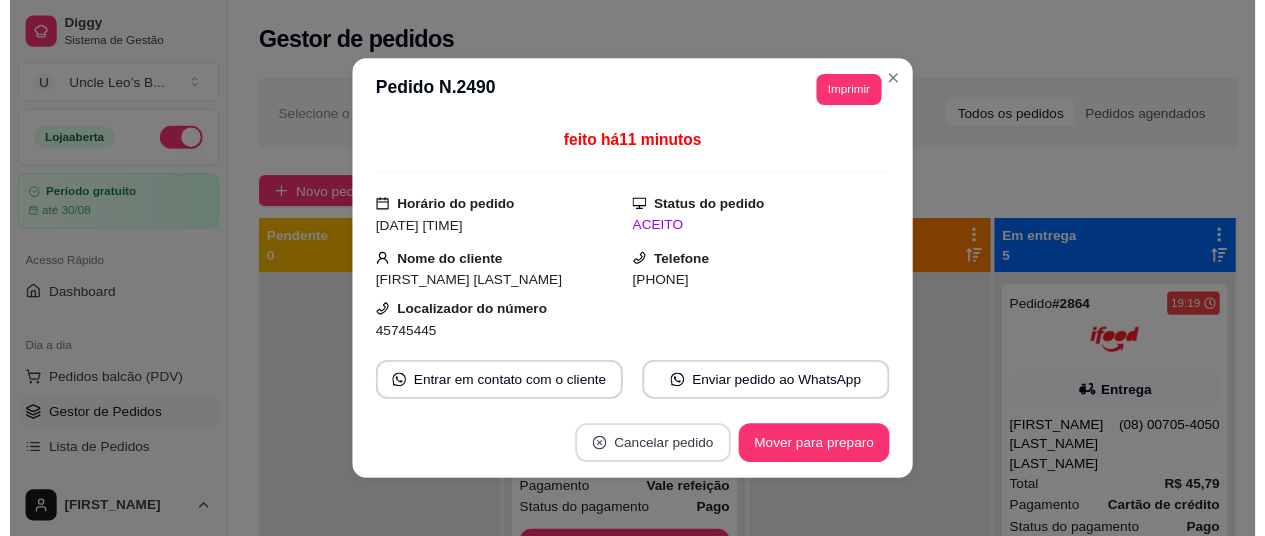 scroll, scrollTop: 4, scrollLeft: 0, axis: vertical 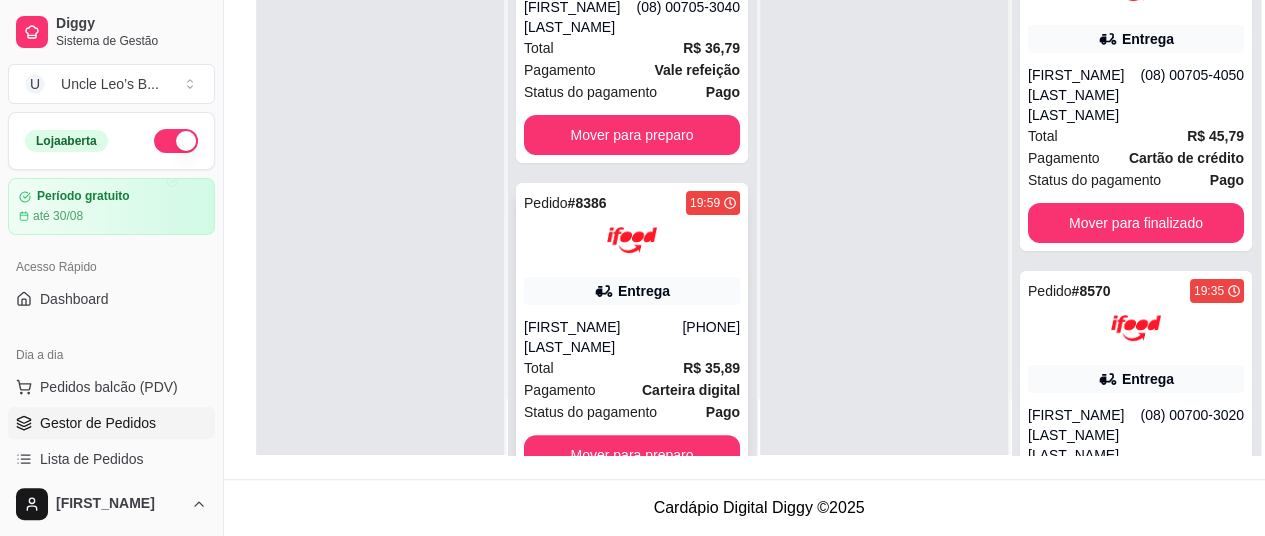 click on "Entrega" at bounding box center (632, 291) 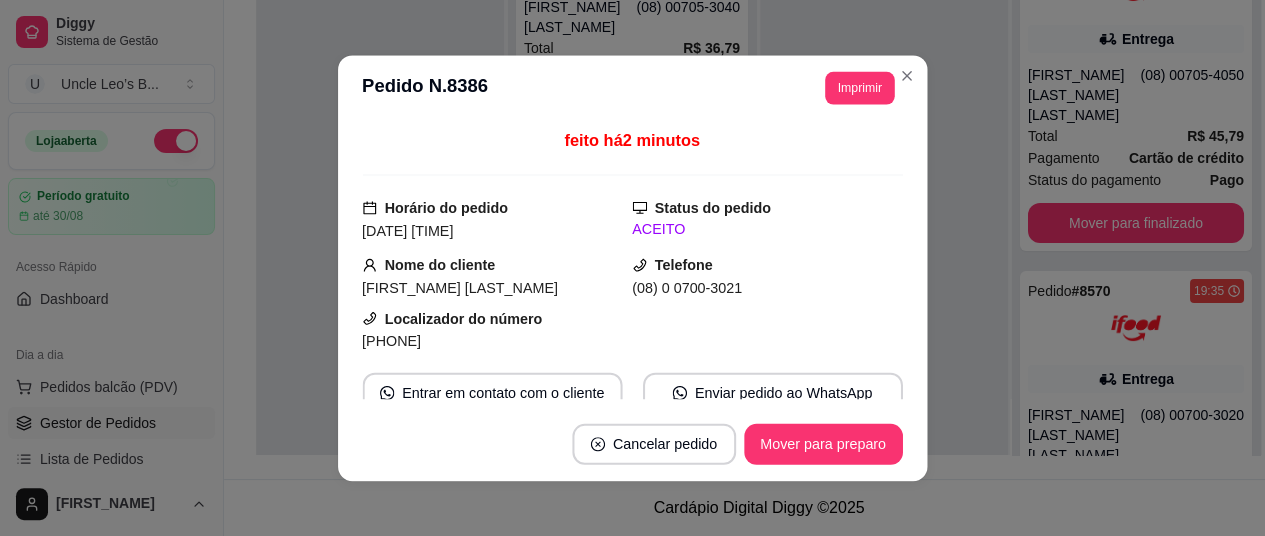 scroll, scrollTop: 304, scrollLeft: 0, axis: vertical 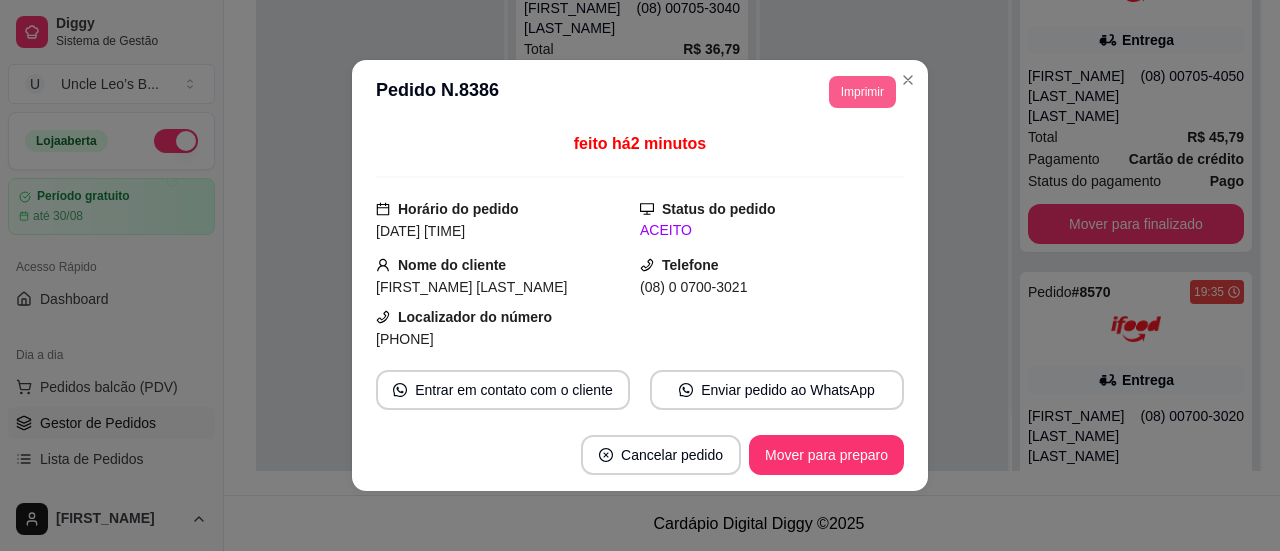 click on "Imprimir" at bounding box center [862, 92] 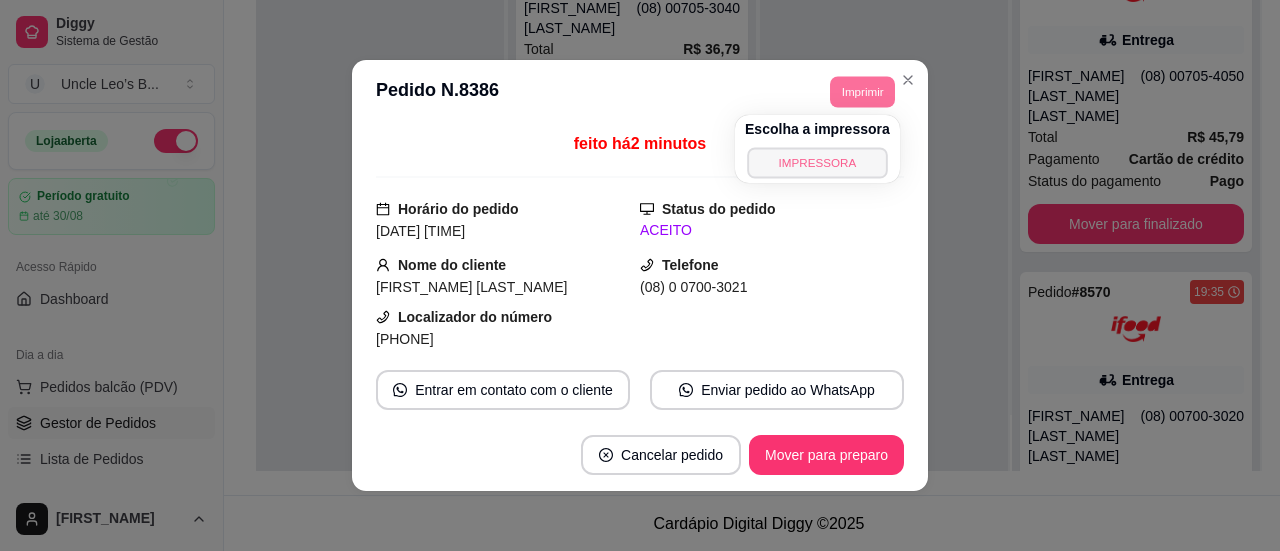 click on "IMPRESSORA" at bounding box center [817, 162] 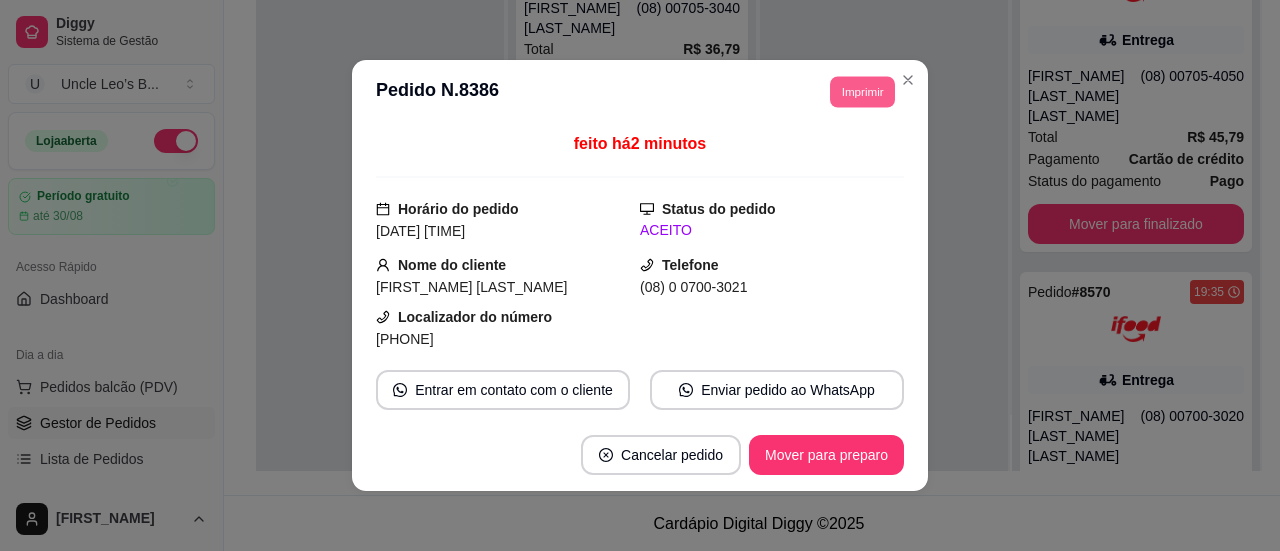 click on "Imprimir" at bounding box center (862, 91) 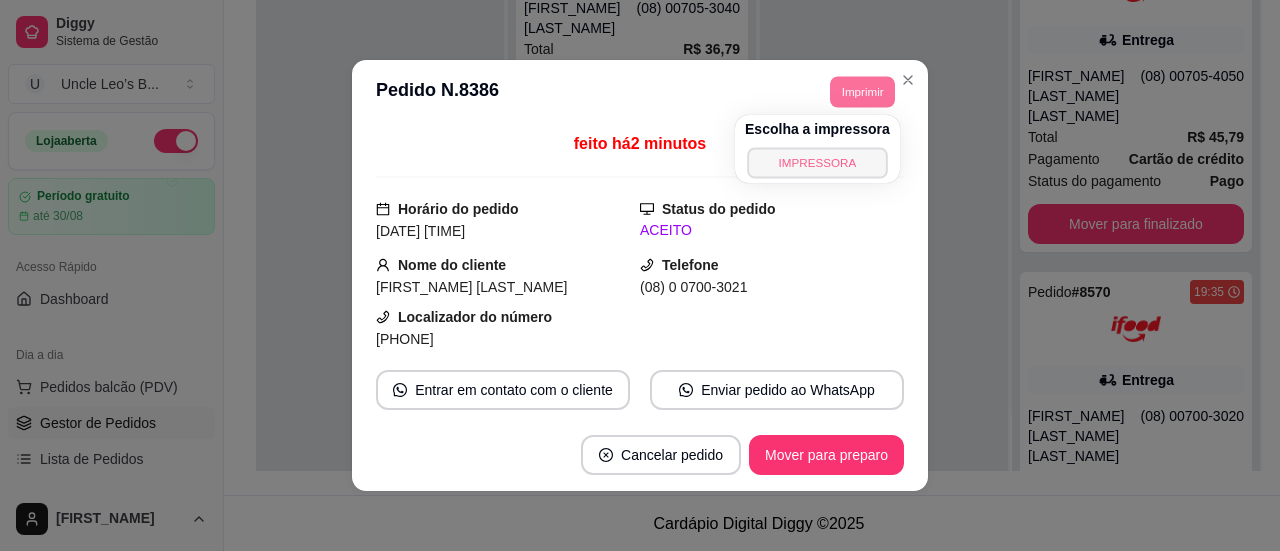 click on "IMPRESSORA" at bounding box center [817, 162] 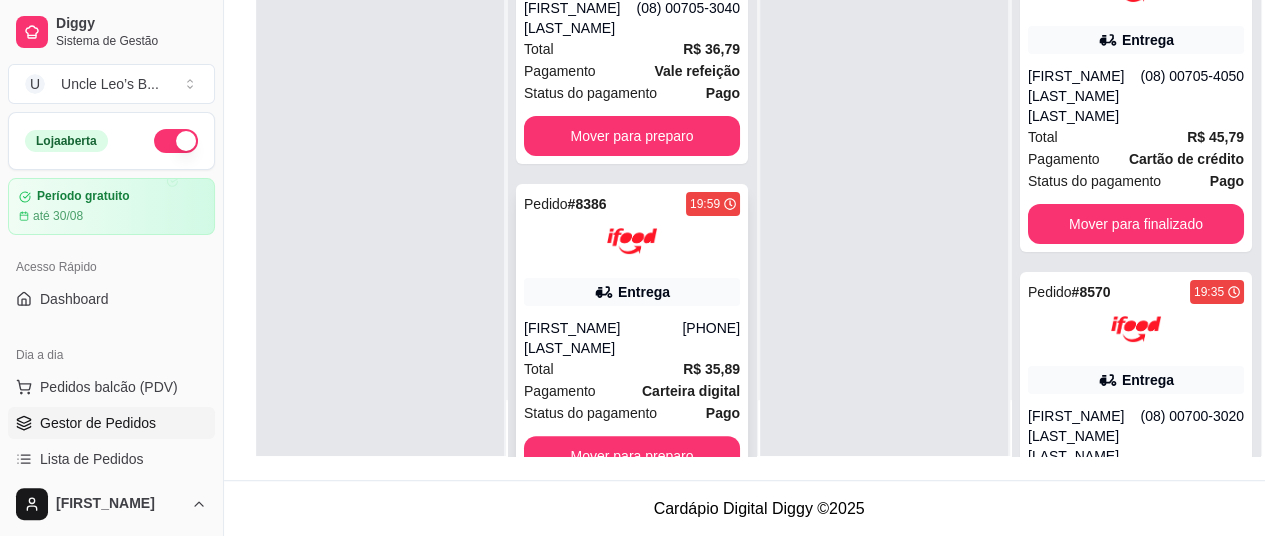 scroll, scrollTop: 320, scrollLeft: 0, axis: vertical 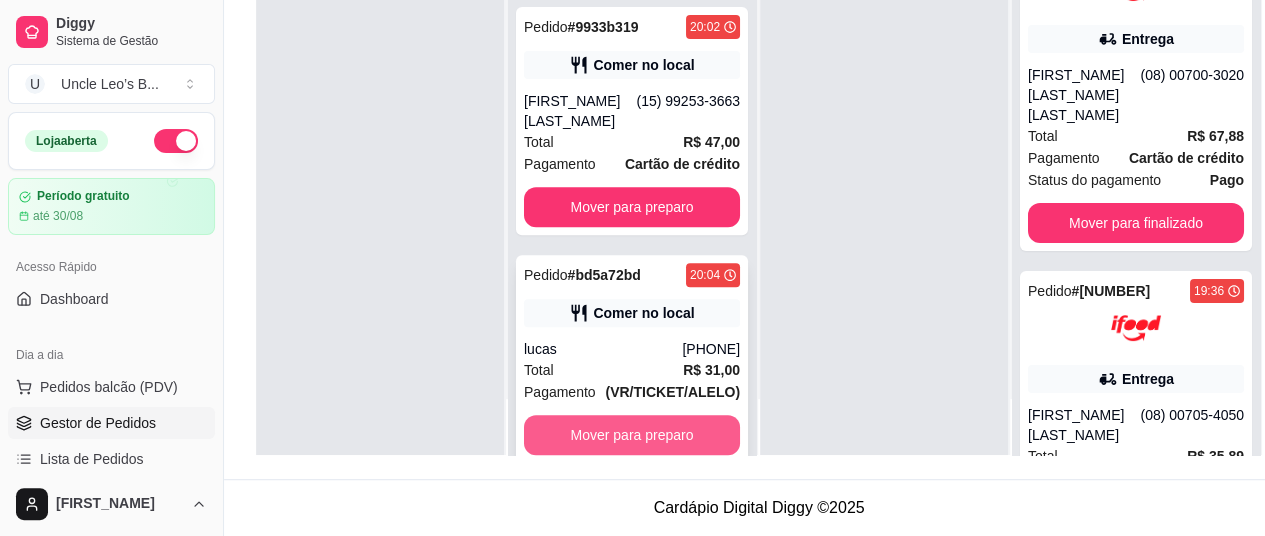click on "Mover para preparo" at bounding box center (632, 435) 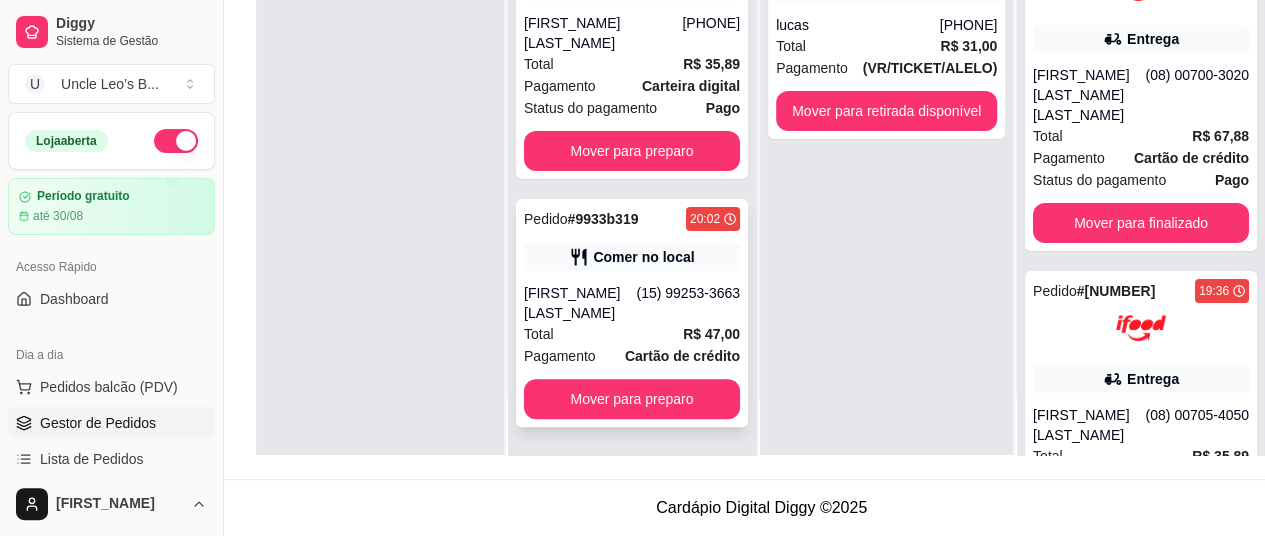 scroll, scrollTop: 16, scrollLeft: 0, axis: vertical 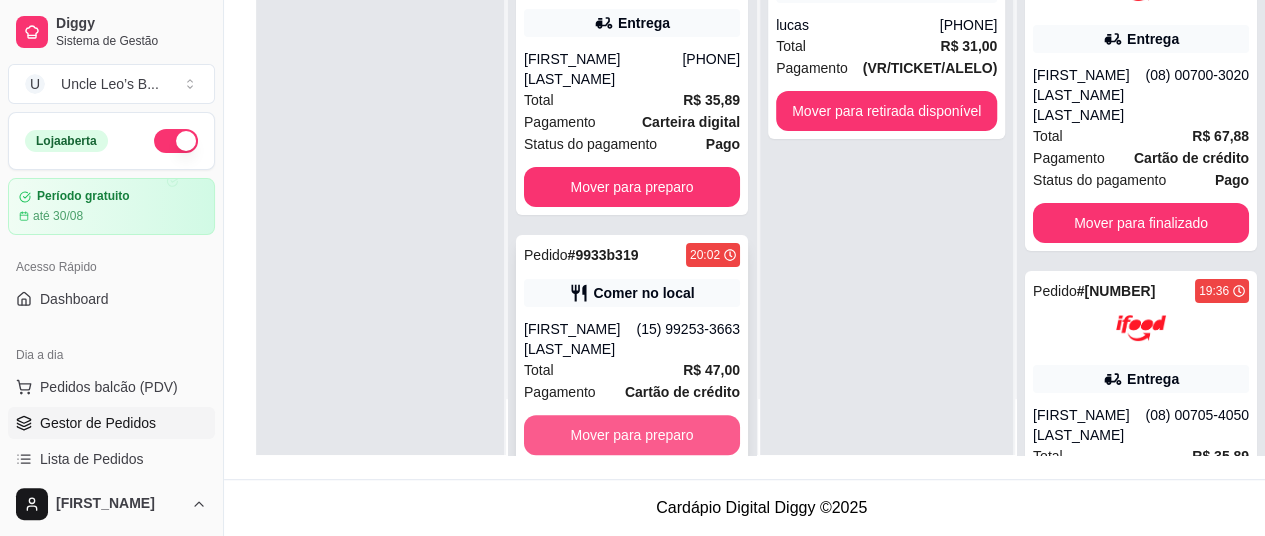 click on "Mover para preparo" at bounding box center [632, 435] 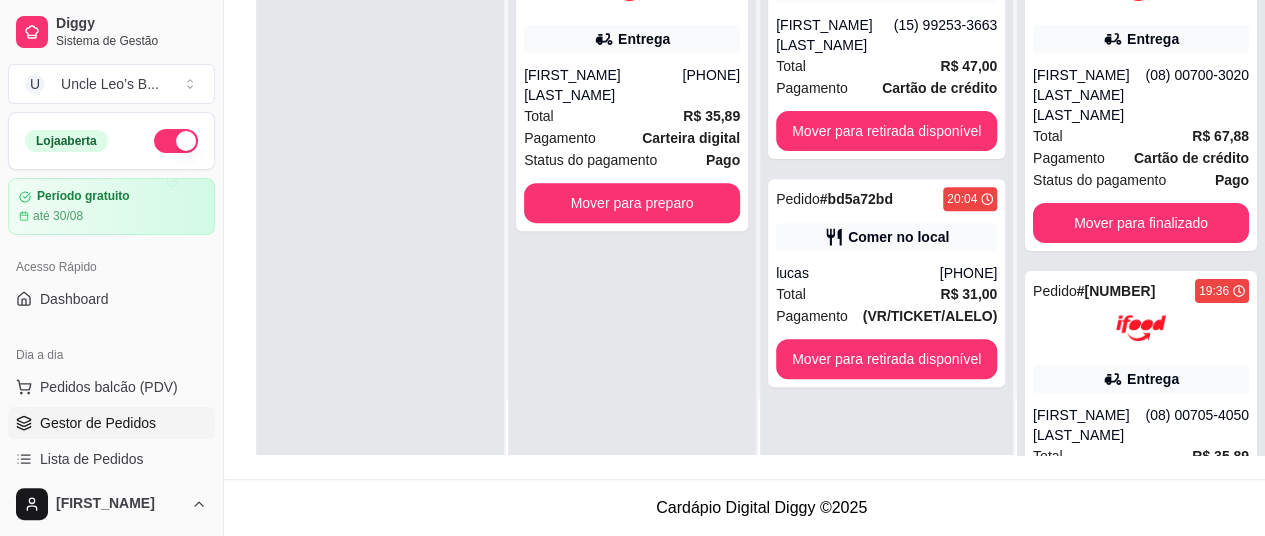 scroll, scrollTop: 0, scrollLeft: 0, axis: both 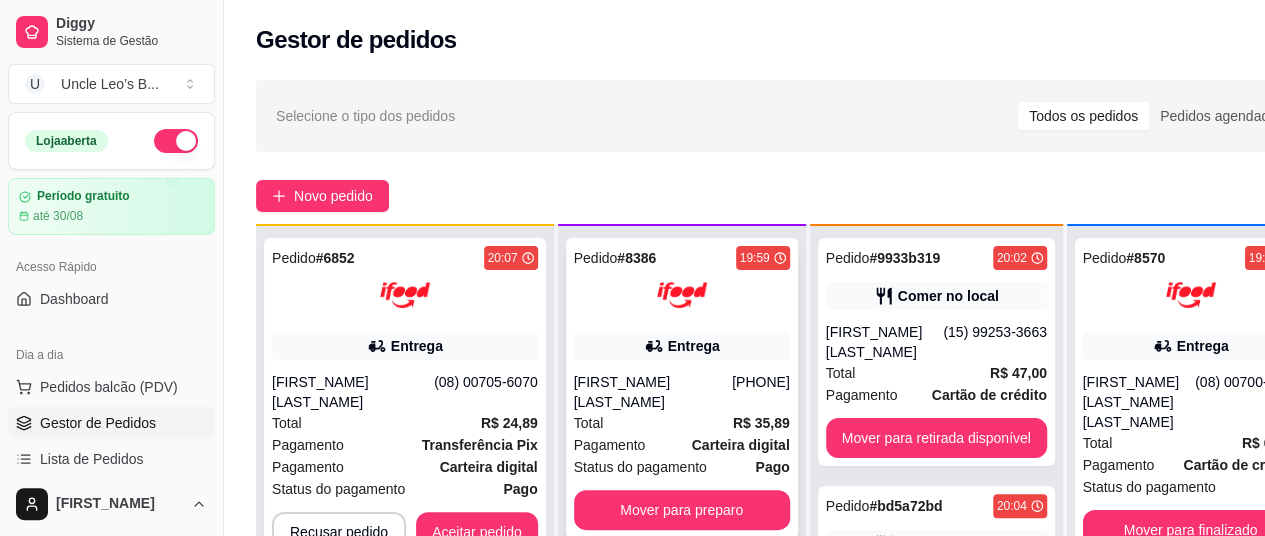 click on "[FIRST_NAME]  [LAST_NAME]" at bounding box center (653, 392) 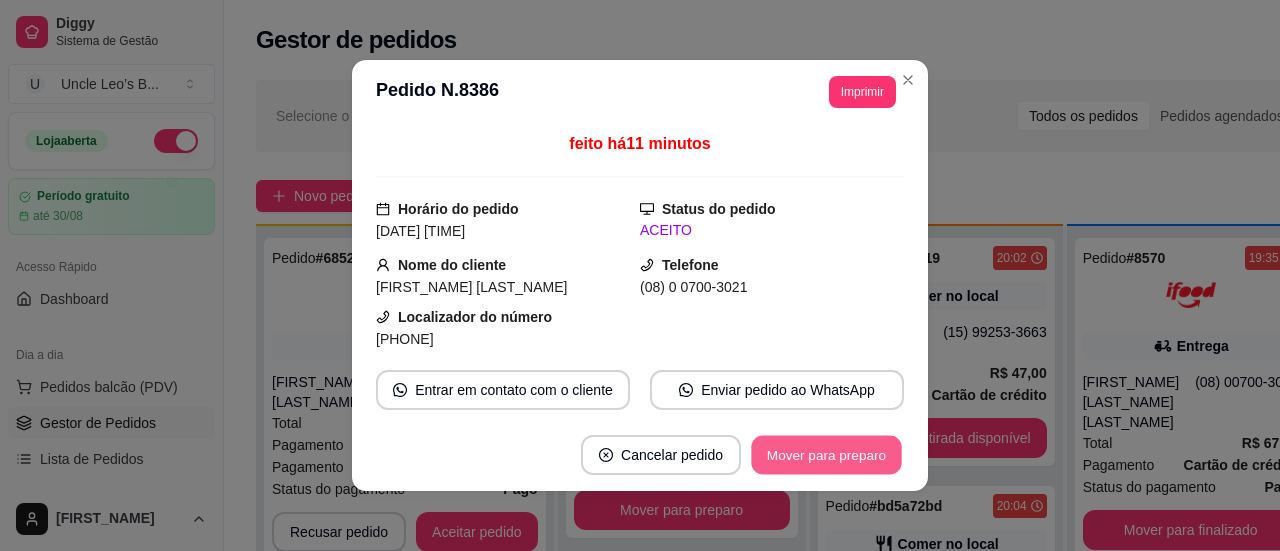 click on "Mover para preparo" at bounding box center [826, 455] 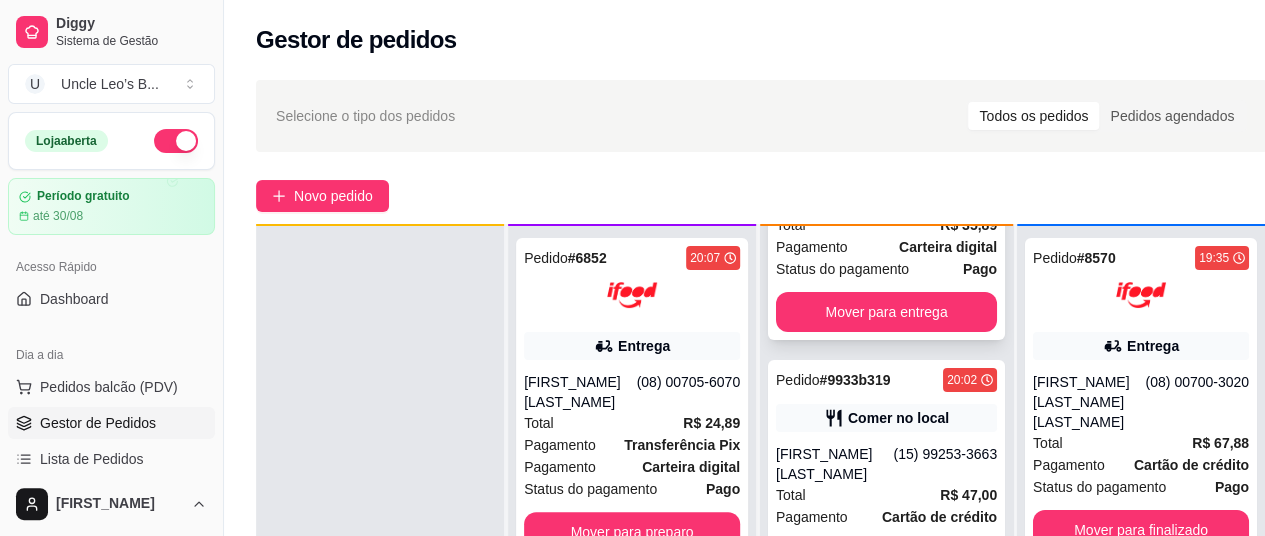 scroll, scrollTop: 224, scrollLeft: 0, axis: vertical 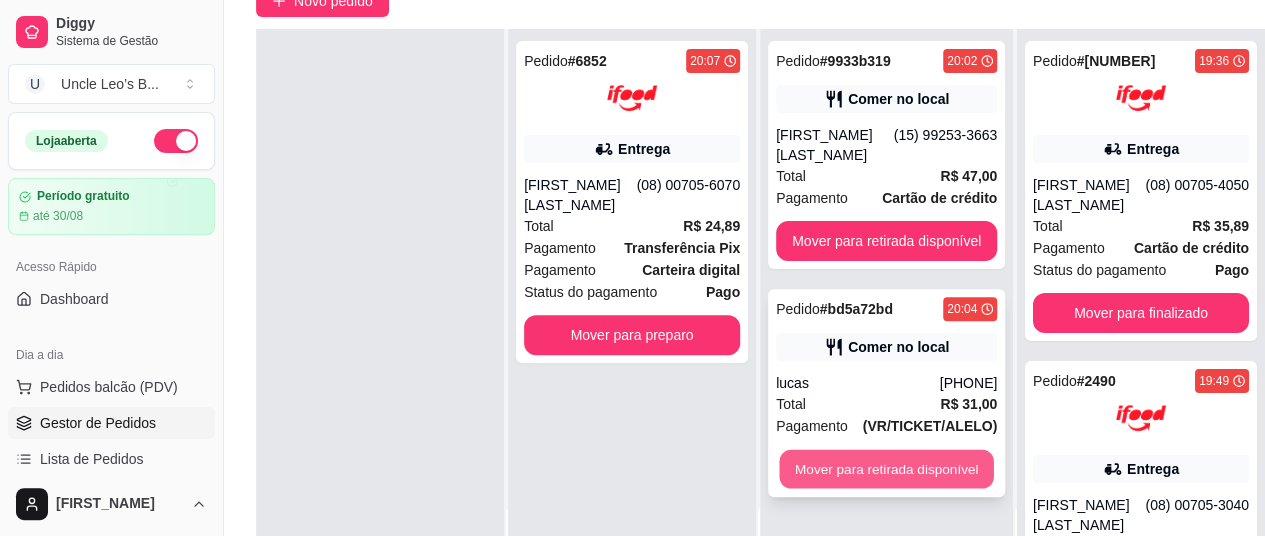 click on "Mover para retirada disponível" at bounding box center (886, 469) 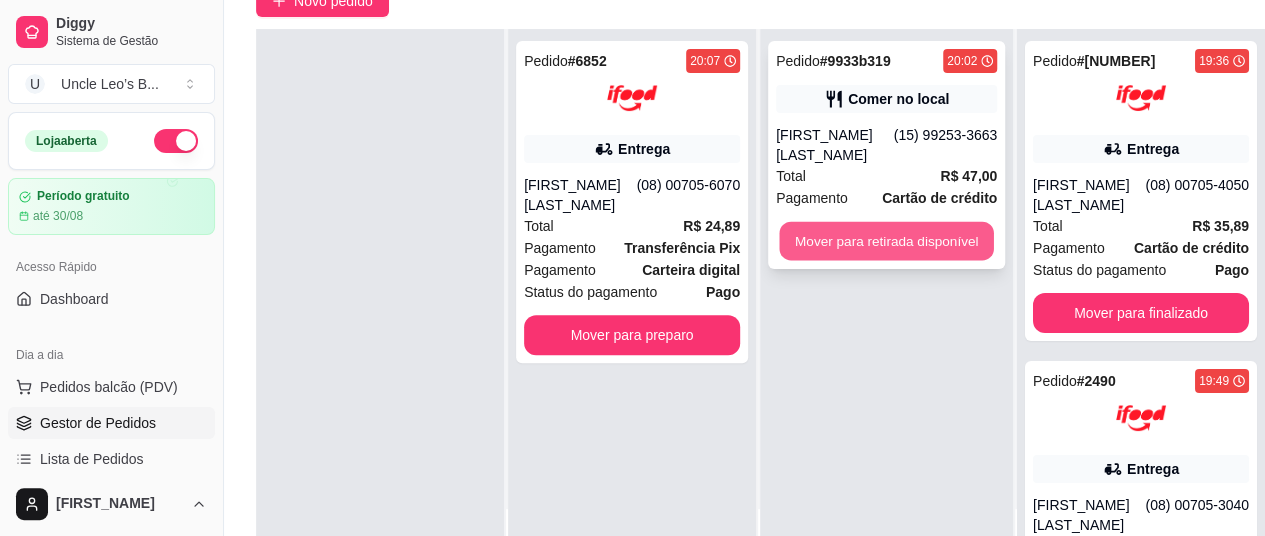 click on "Mover para retirada disponível" at bounding box center [886, 241] 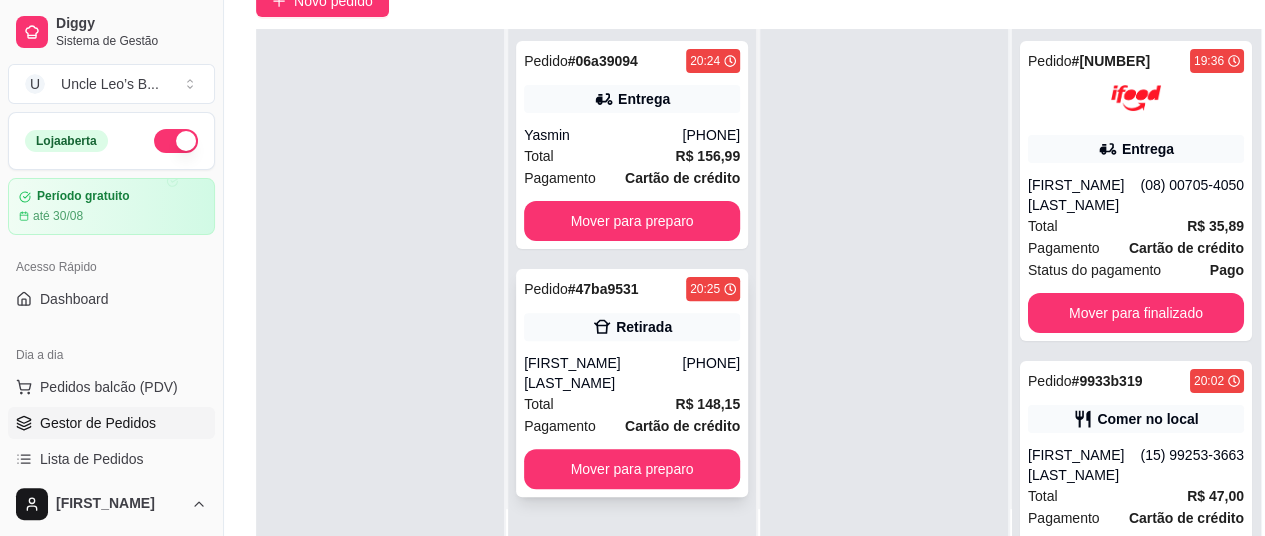 click on "[FIRST_NAME] [LAST_NAME]" at bounding box center (603, 373) 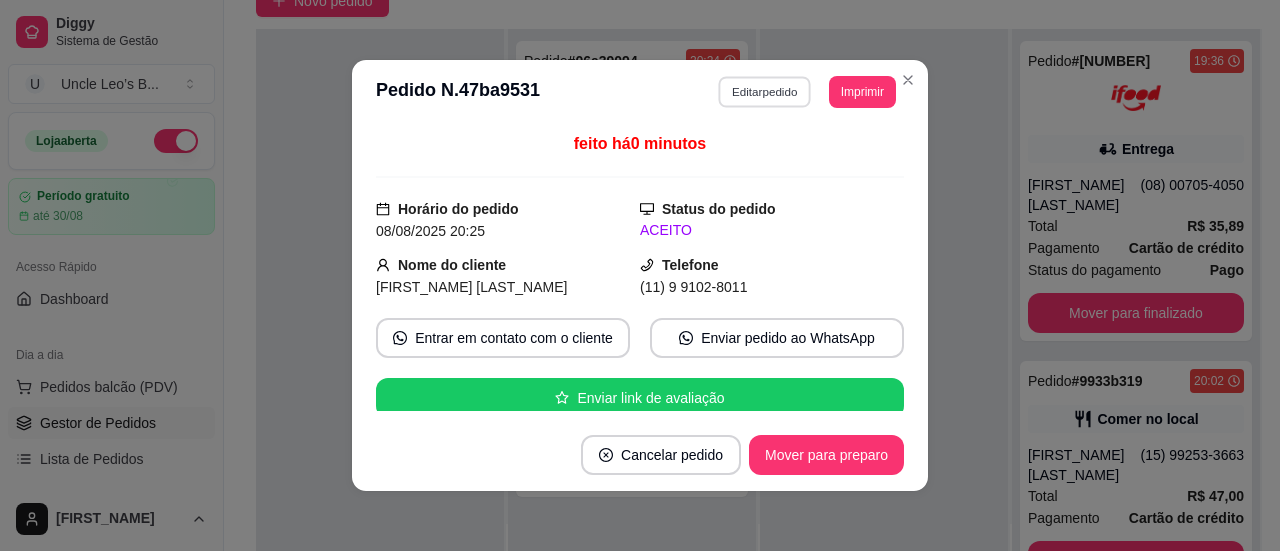 click on "Editar  pedido" at bounding box center (765, 91) 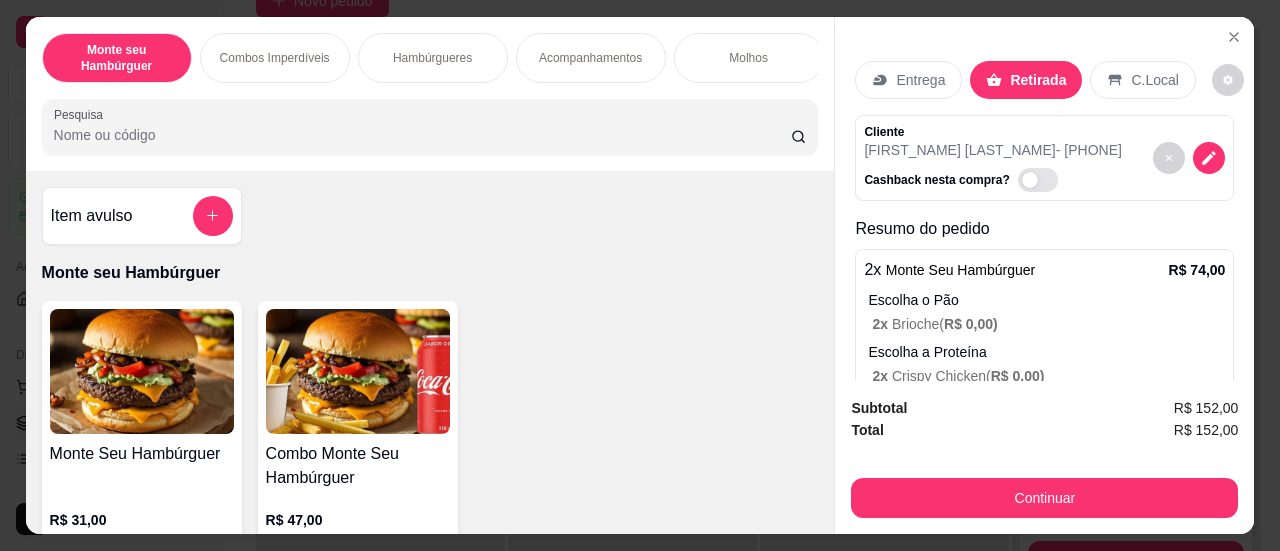 click on "Entrega" at bounding box center (920, 80) 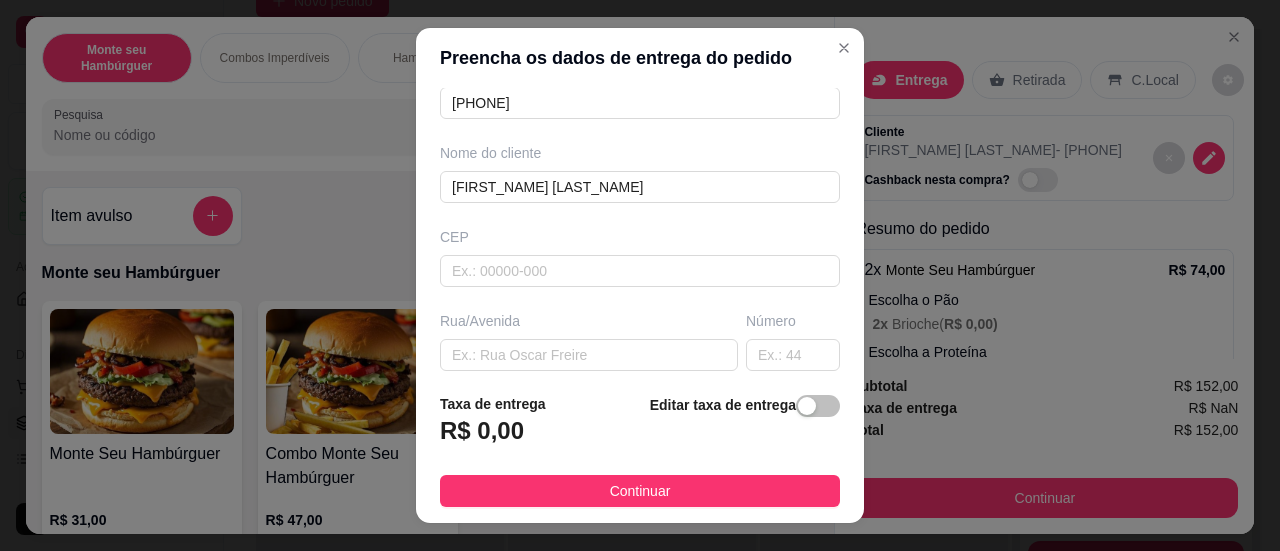 scroll, scrollTop: 128, scrollLeft: 0, axis: vertical 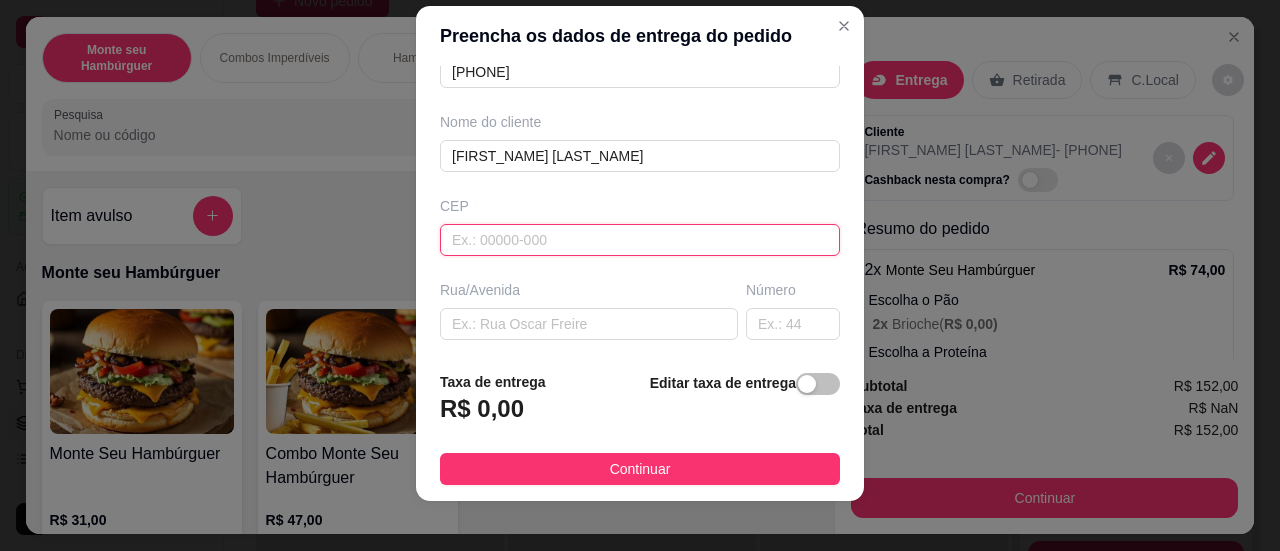 click at bounding box center [640, 240] 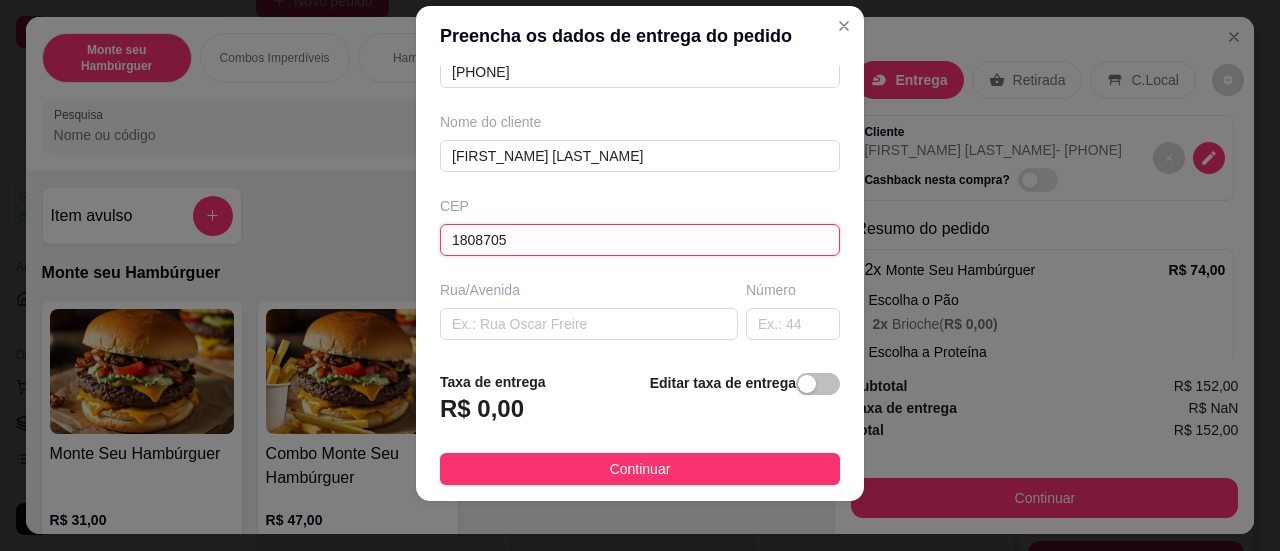 type on "18087056" 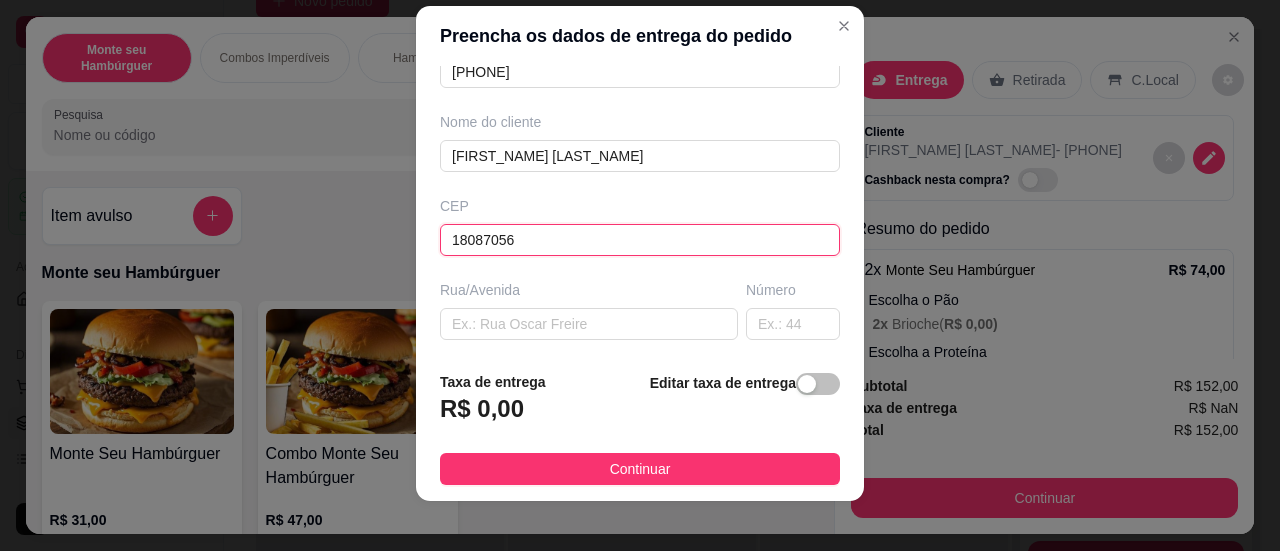 type on "[STREET] [LAST_NAME]" 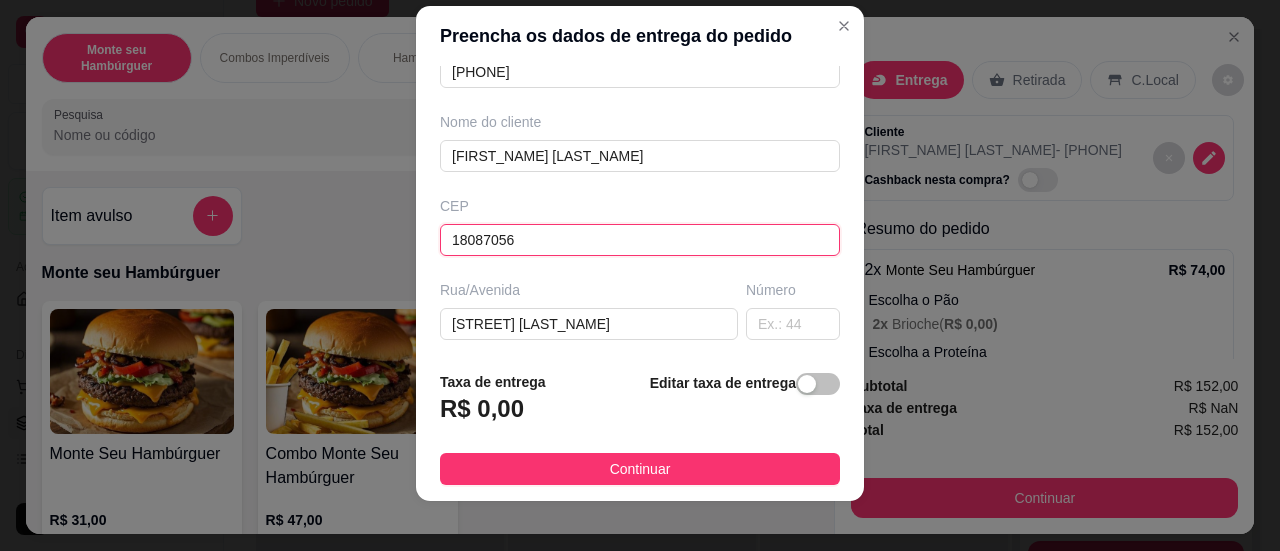 type on "18087056" 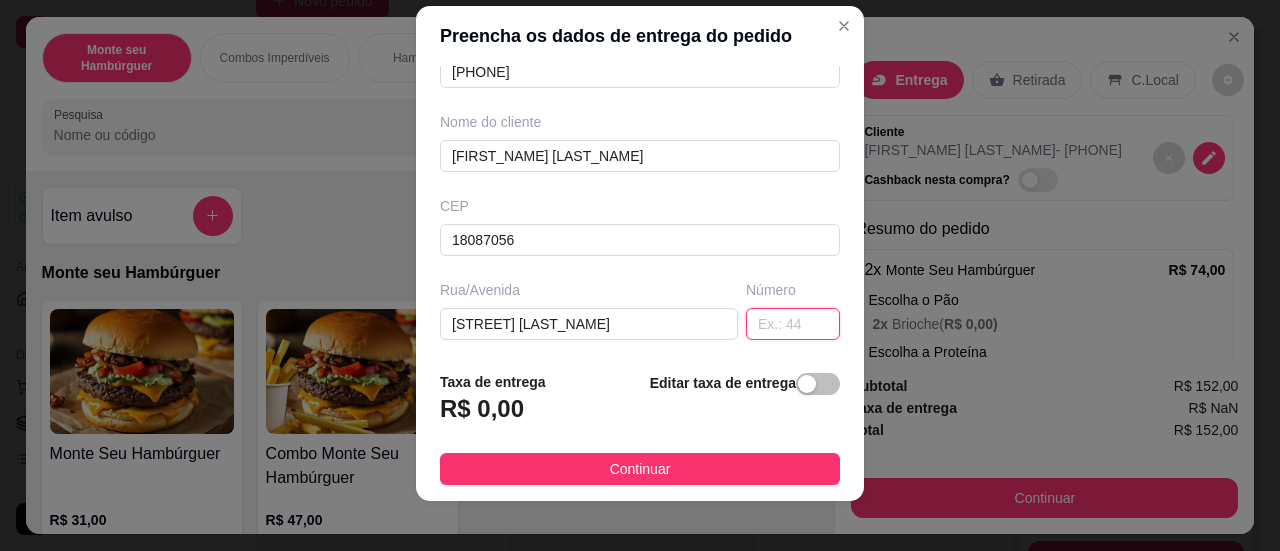 click at bounding box center (793, 324) 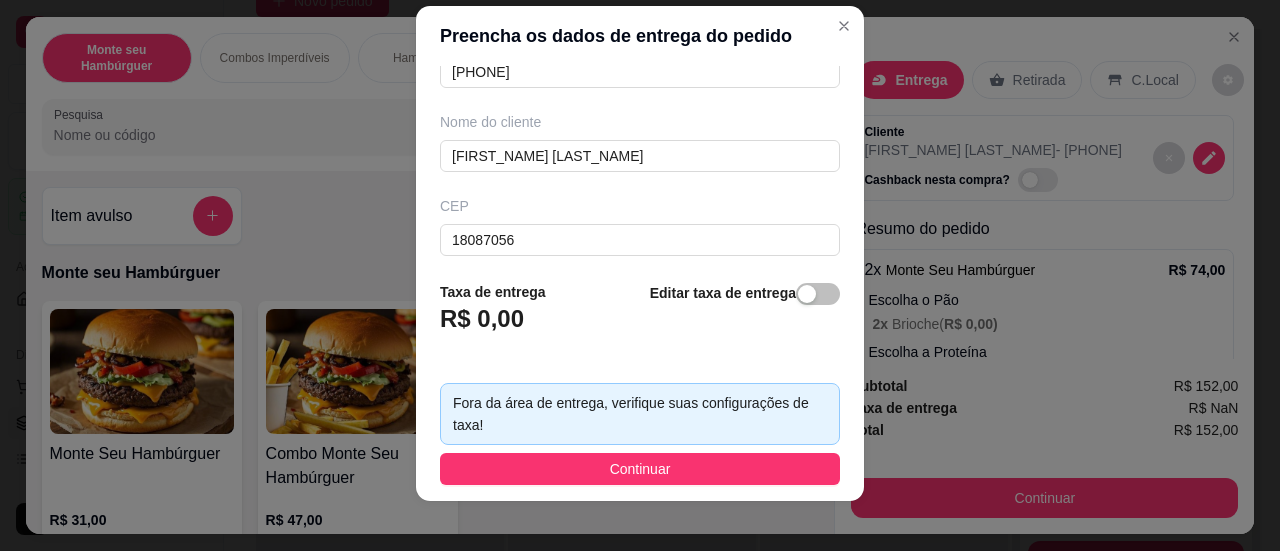 scroll, scrollTop: 36, scrollLeft: 0, axis: vertical 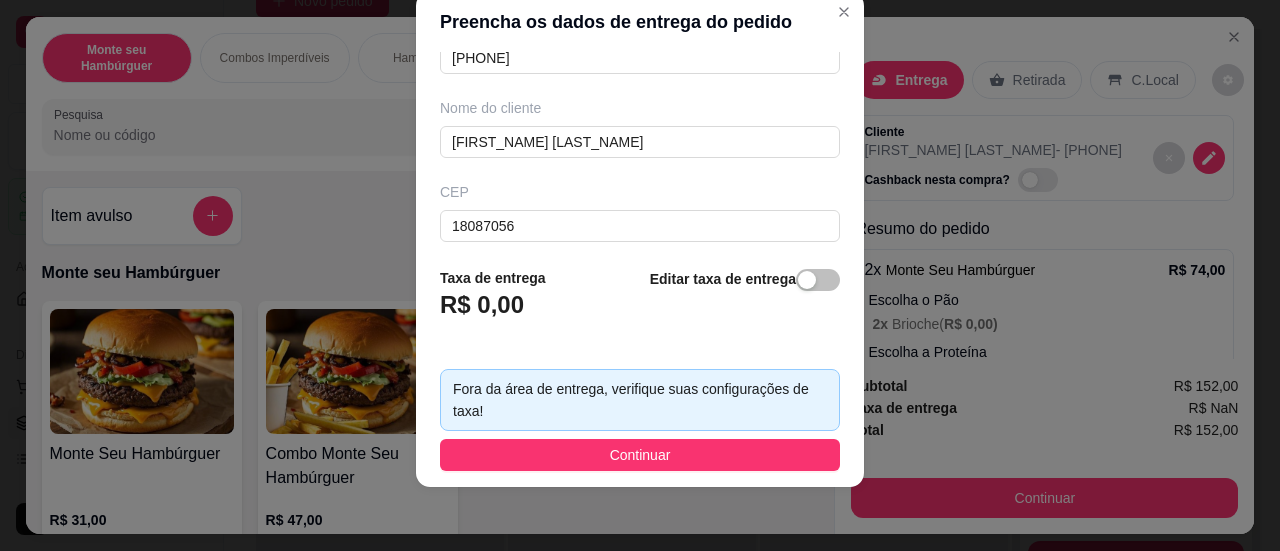 type on "63" 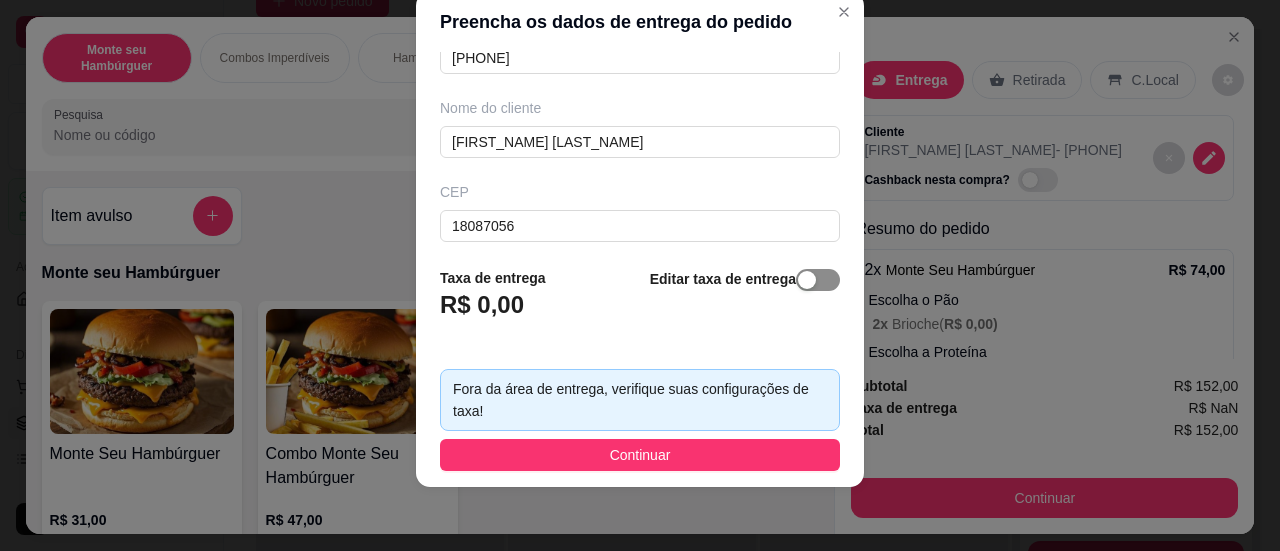 click at bounding box center [818, 280] 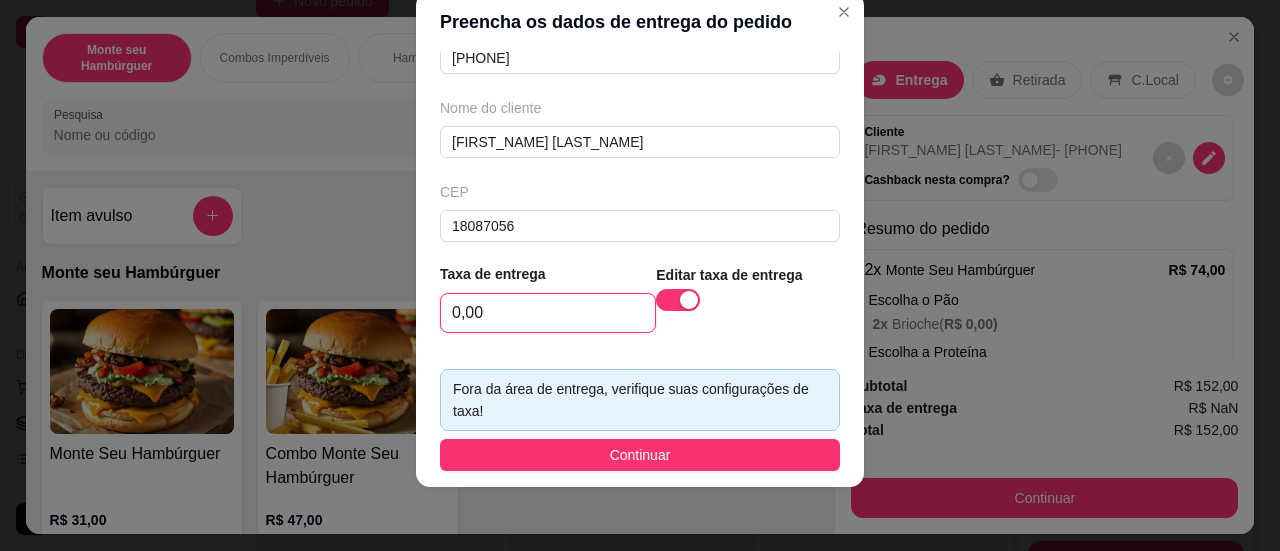 click on "0,00" at bounding box center (548, 313) 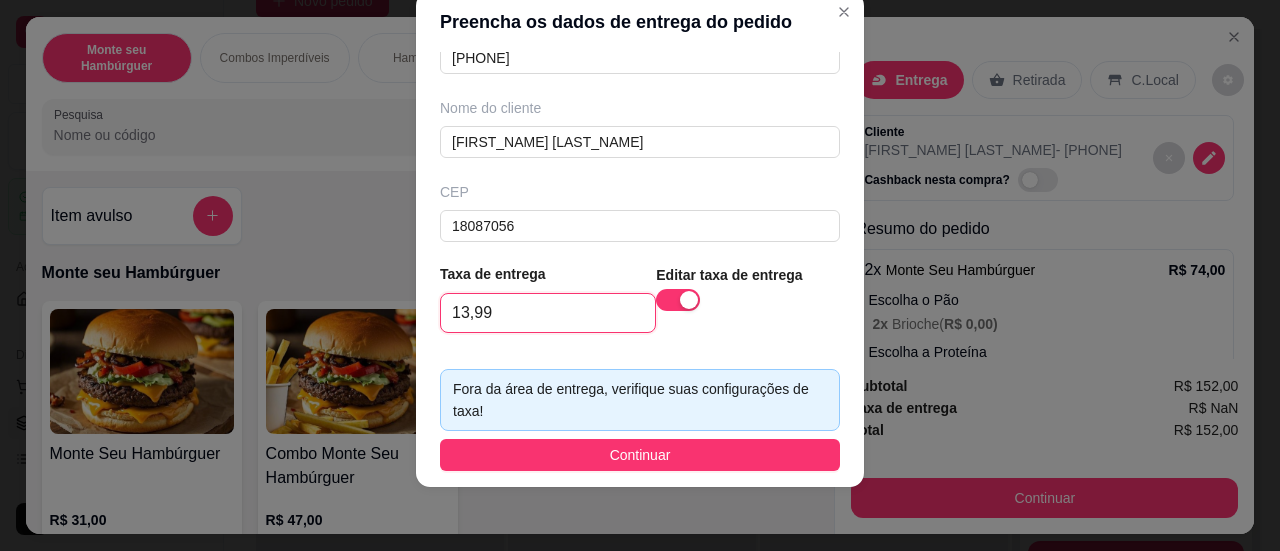 scroll, scrollTop: 0, scrollLeft: 0, axis: both 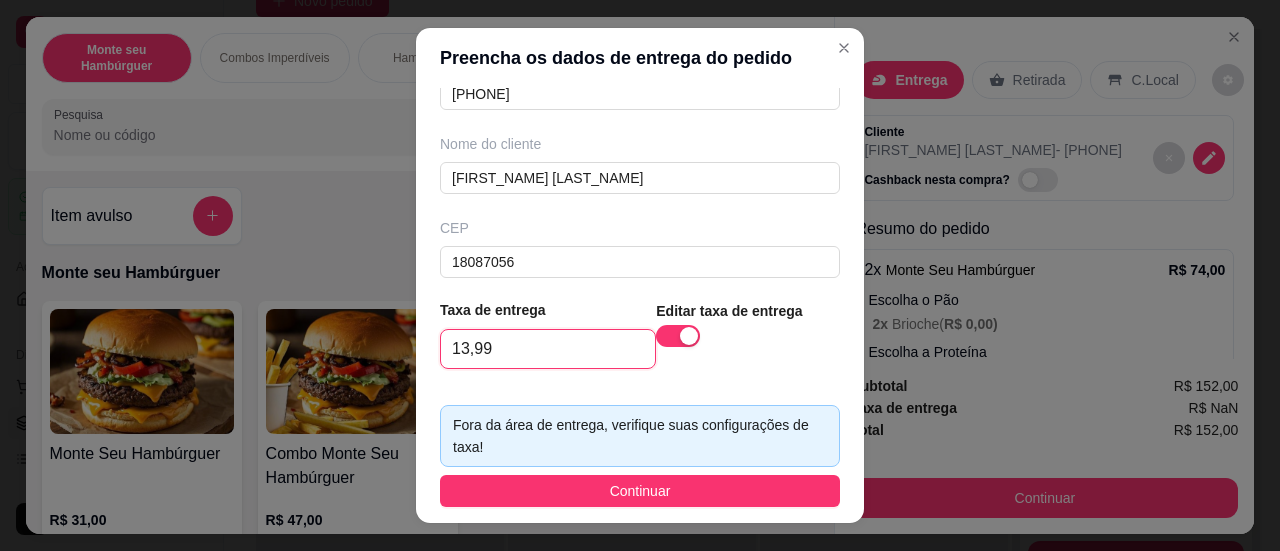 type on "13,99" 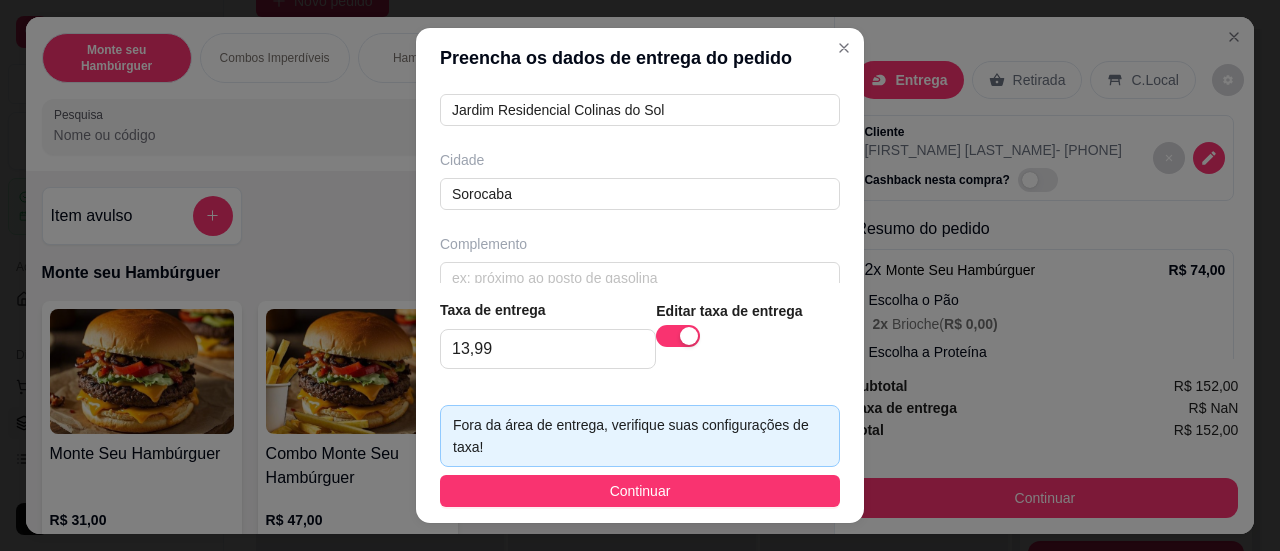 scroll, scrollTop: 470, scrollLeft: 0, axis: vertical 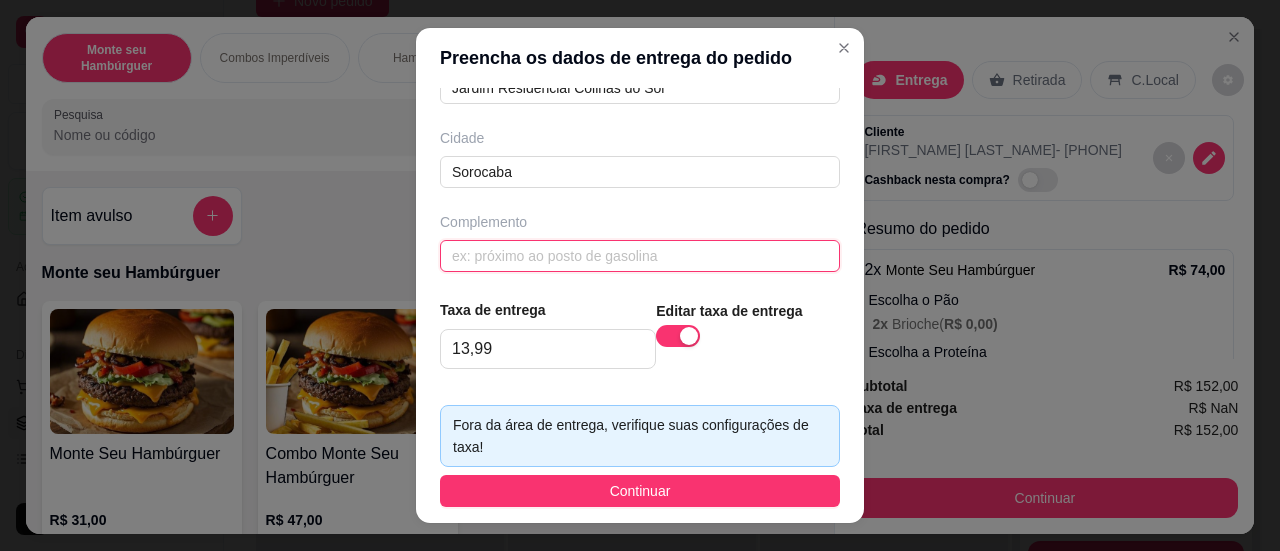 click at bounding box center [640, 256] 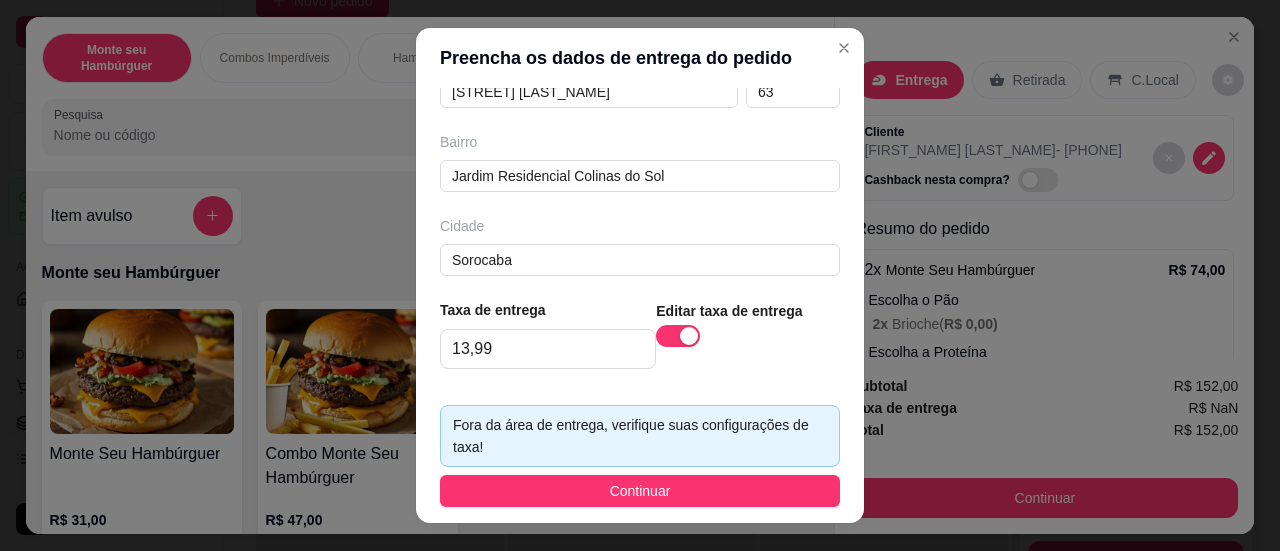 scroll, scrollTop: 470, scrollLeft: 0, axis: vertical 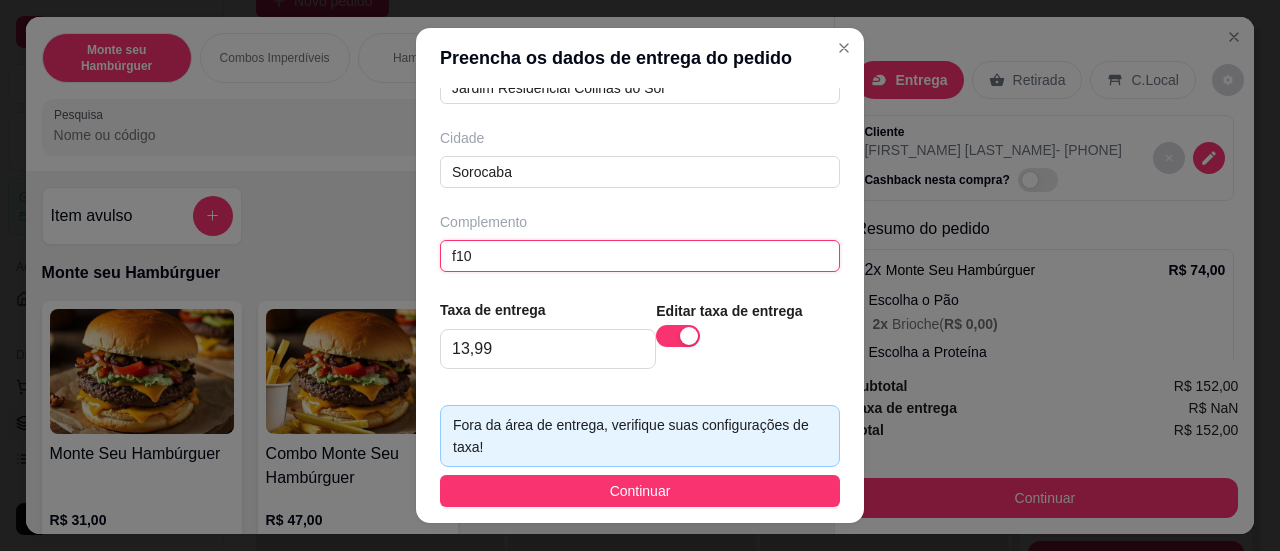drag, startPoint x: 646, startPoint y: 250, endPoint x: 586, endPoint y: 257, distance: 60.40695 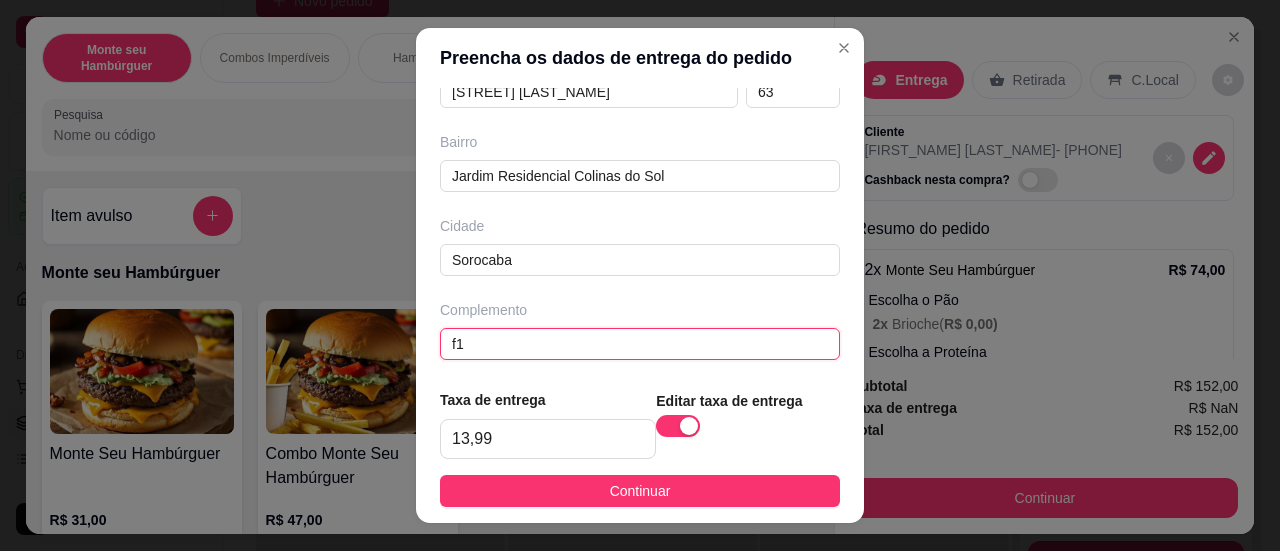 type on "f" 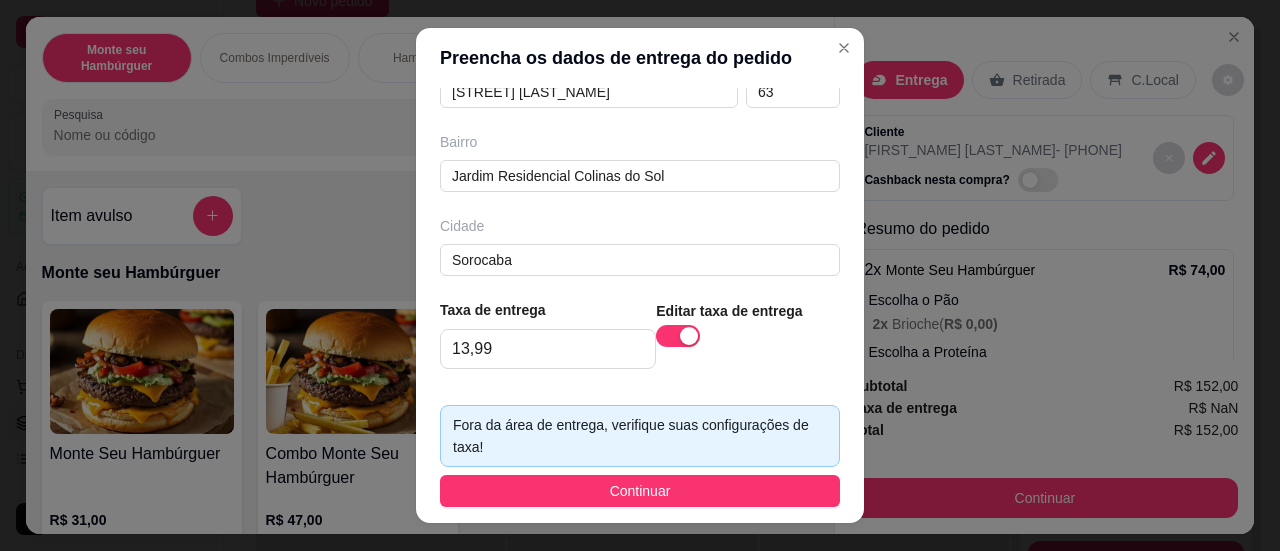 scroll, scrollTop: 470, scrollLeft: 0, axis: vertical 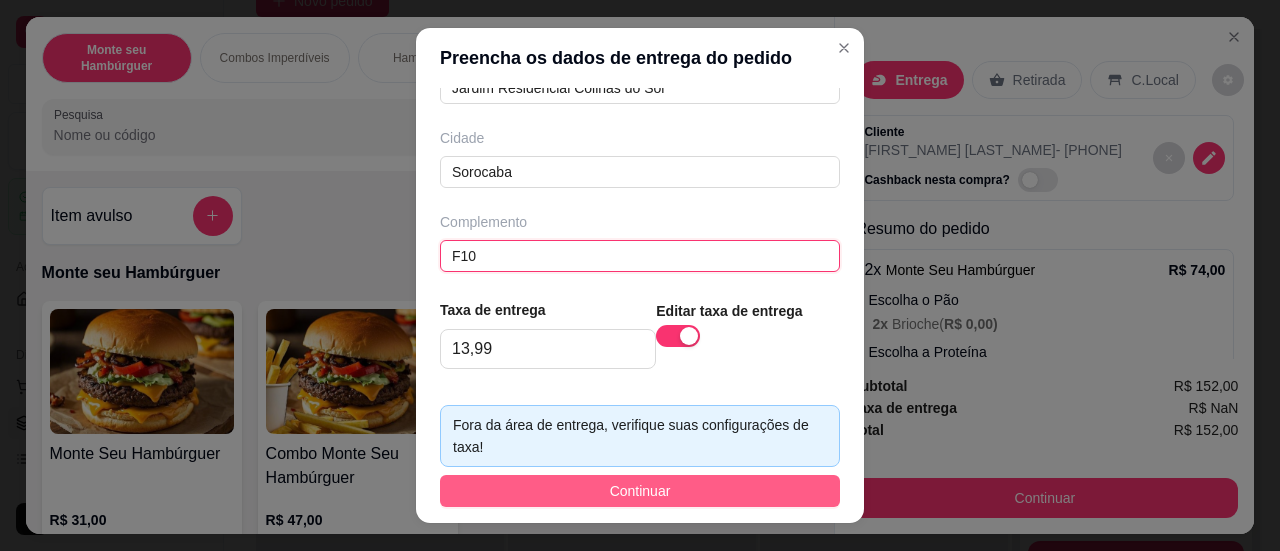 type on "F10" 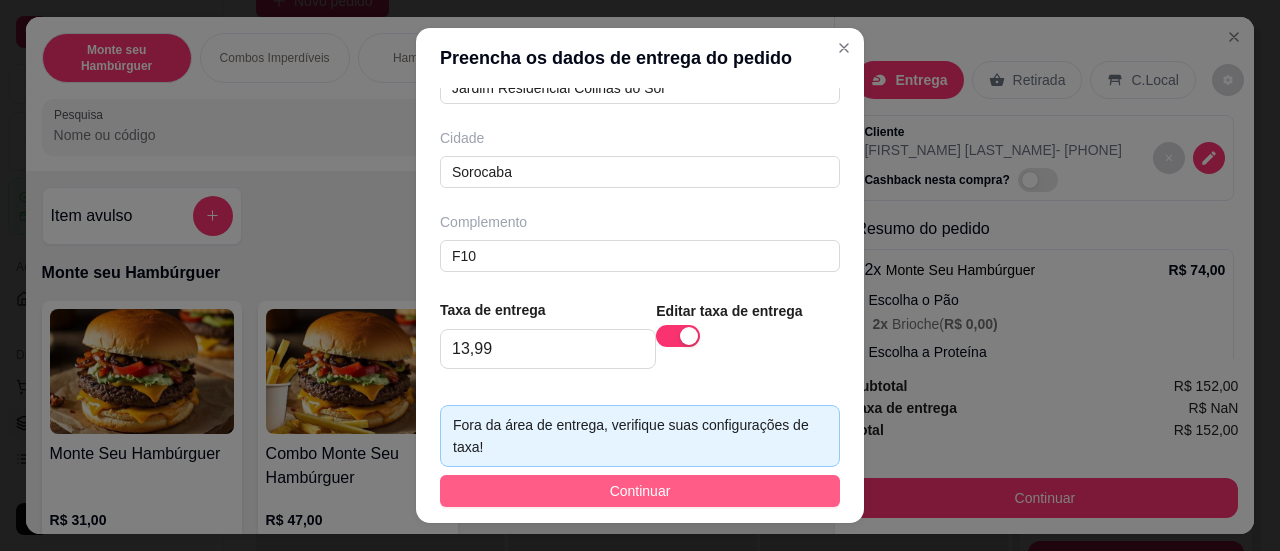 click on "Continuar" at bounding box center (640, 491) 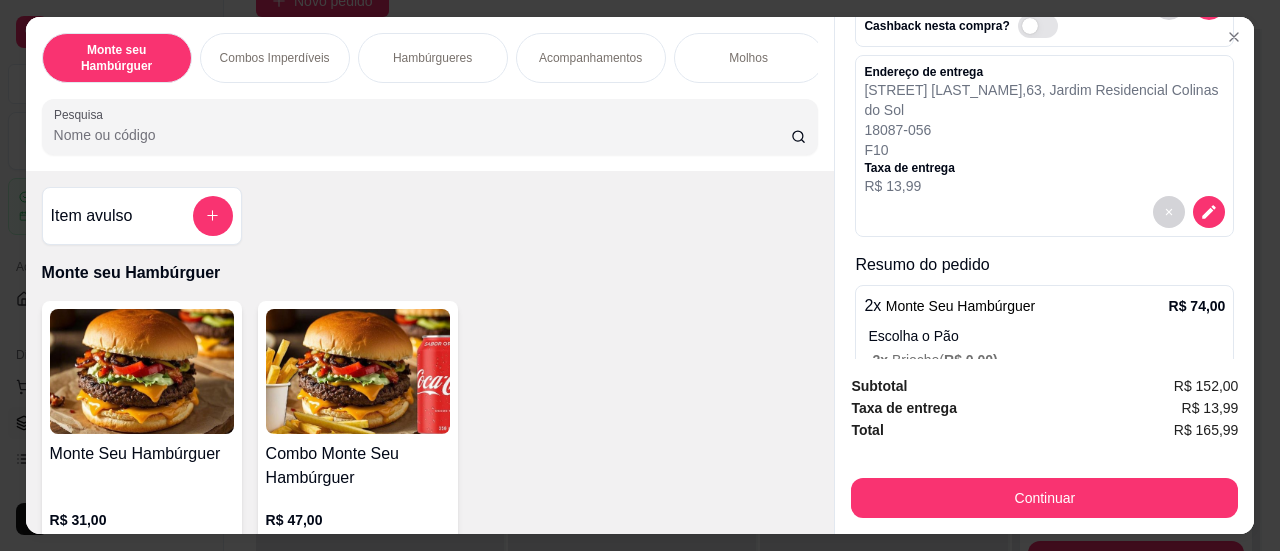 scroll, scrollTop: 158, scrollLeft: 0, axis: vertical 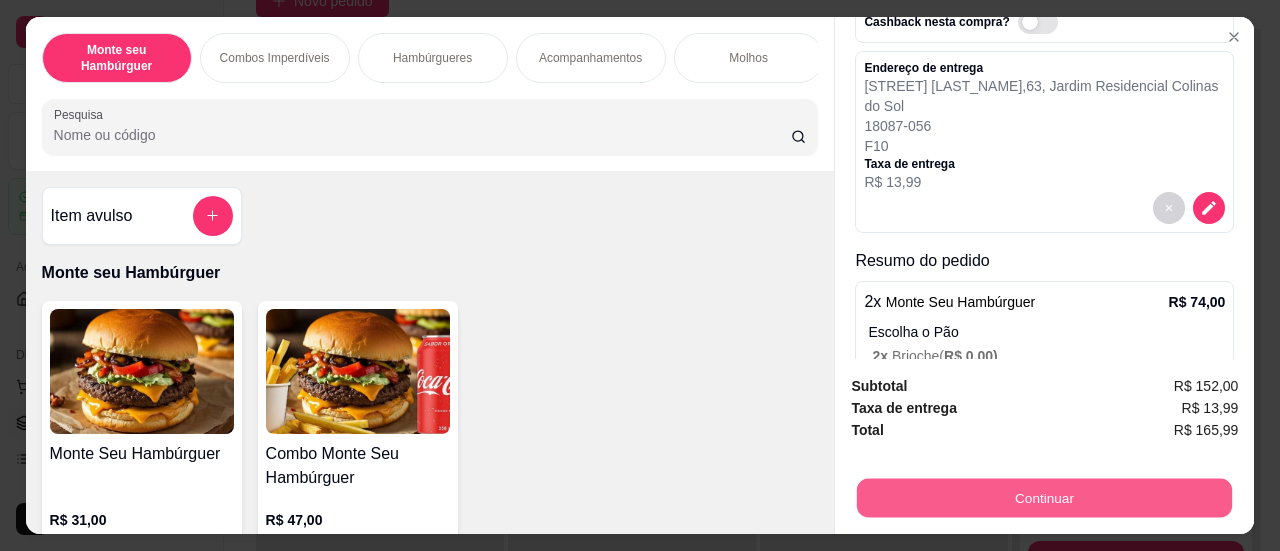 click on "Continuar" at bounding box center (1044, 498) 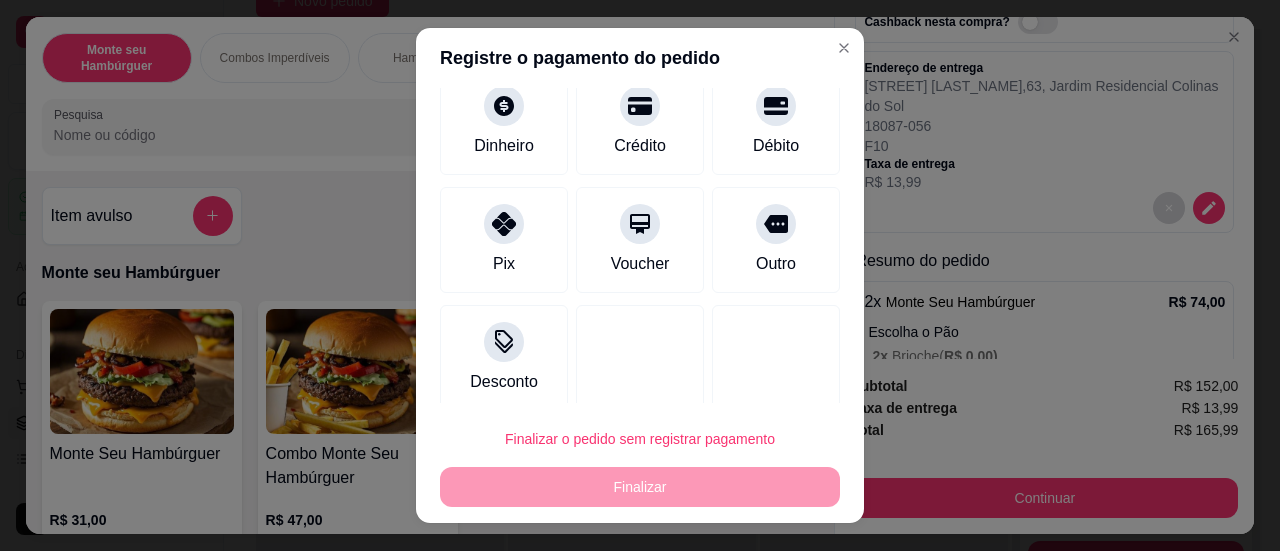 scroll, scrollTop: 151, scrollLeft: 0, axis: vertical 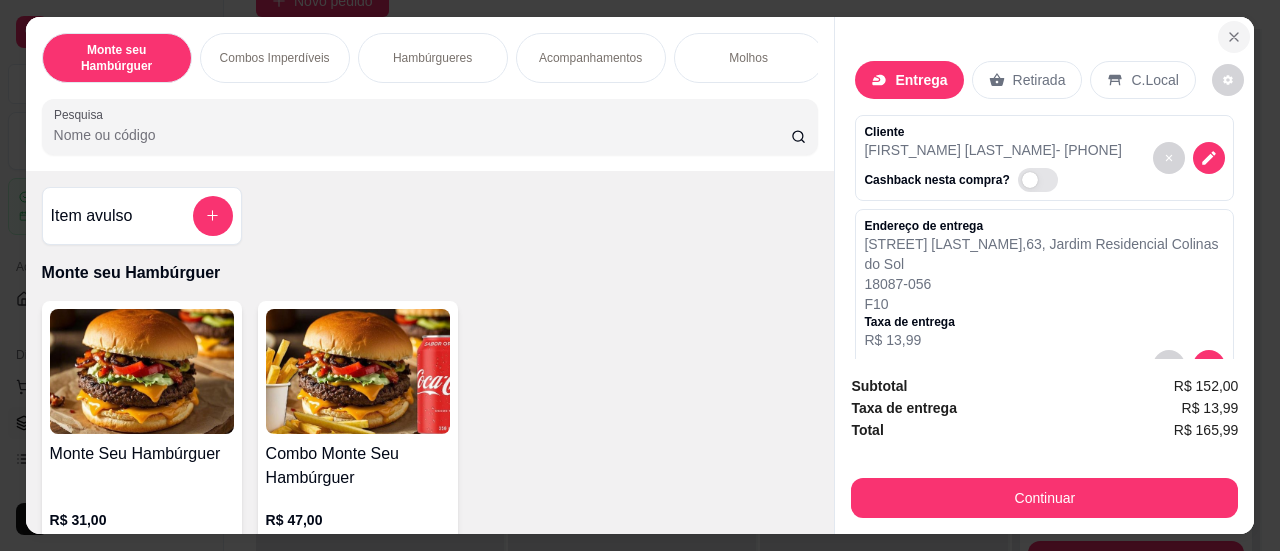 click 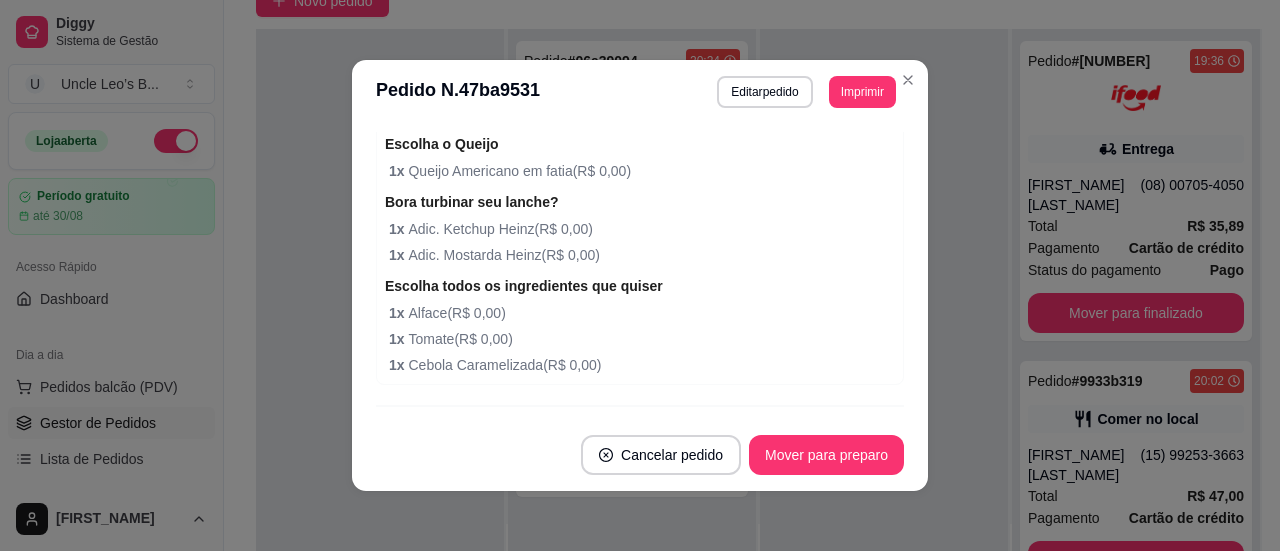 scroll, scrollTop: 1577, scrollLeft: 0, axis: vertical 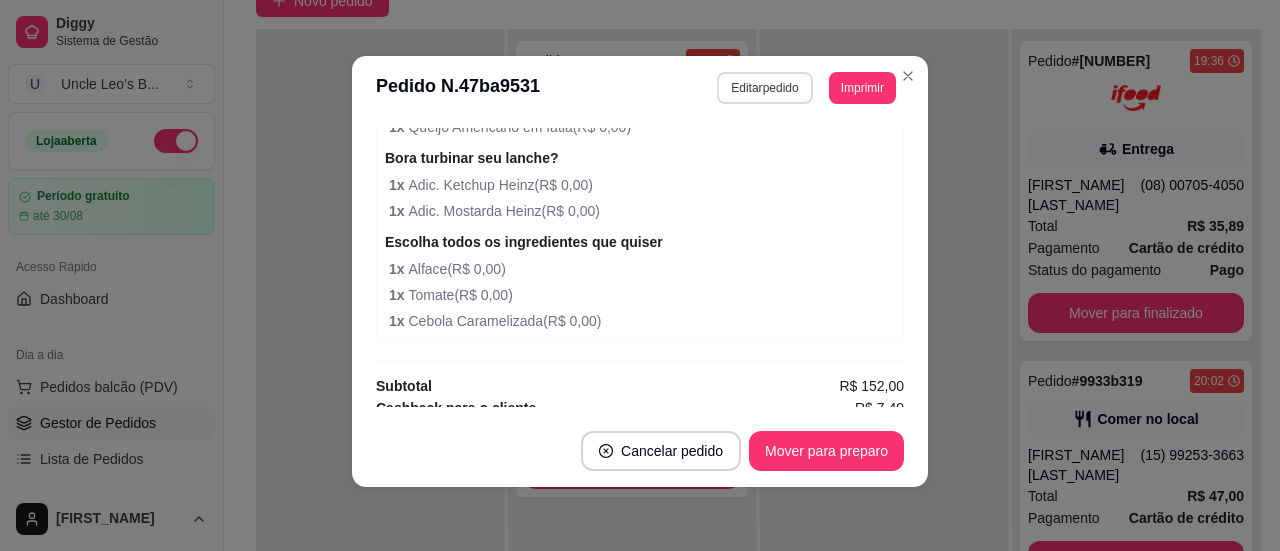 click on "Editar  pedido" at bounding box center (764, 88) 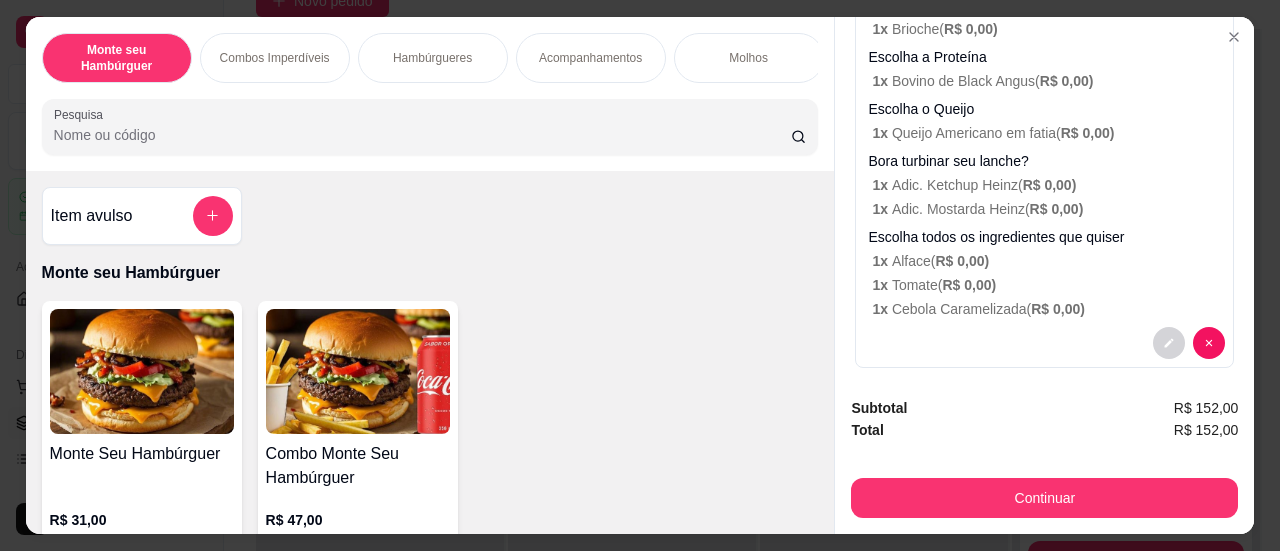 scroll, scrollTop: 1121, scrollLeft: 0, axis: vertical 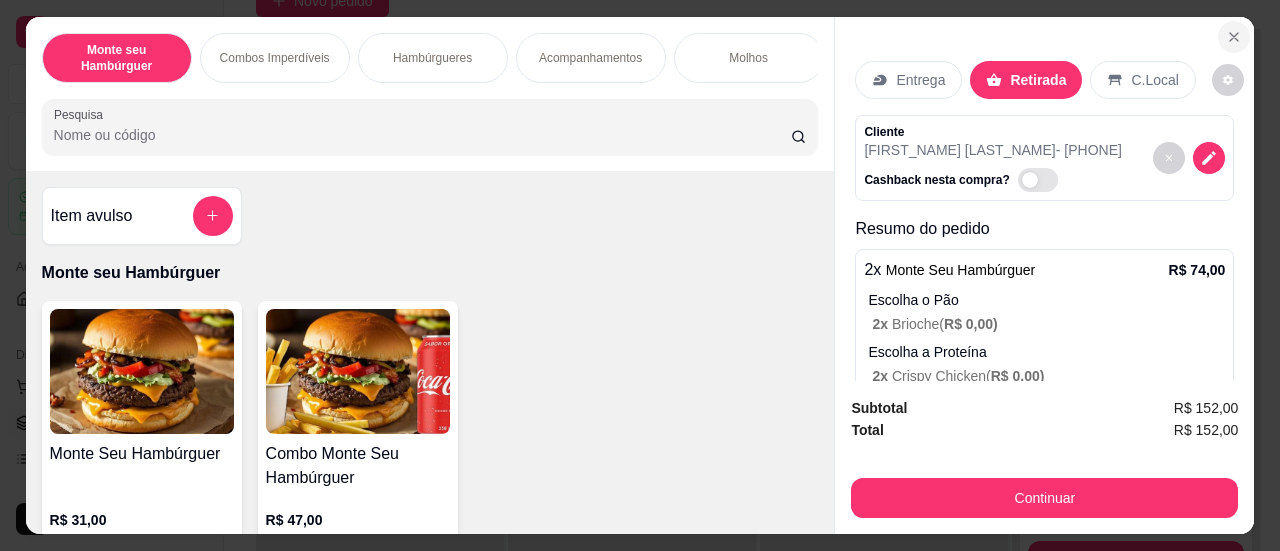 click 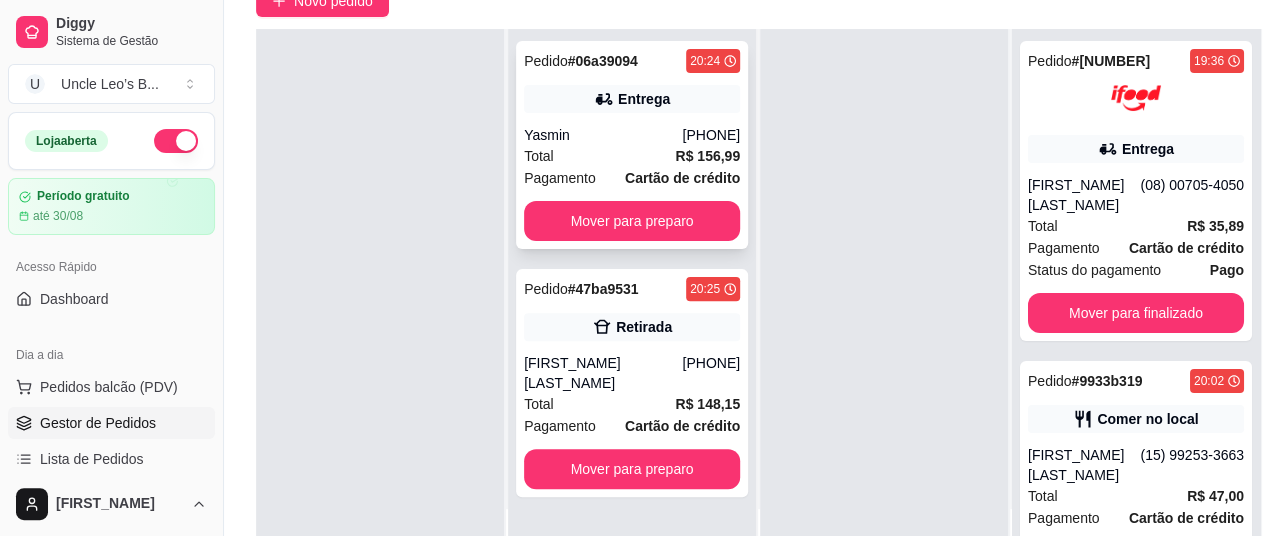 click on "Yasmin" at bounding box center [603, 135] 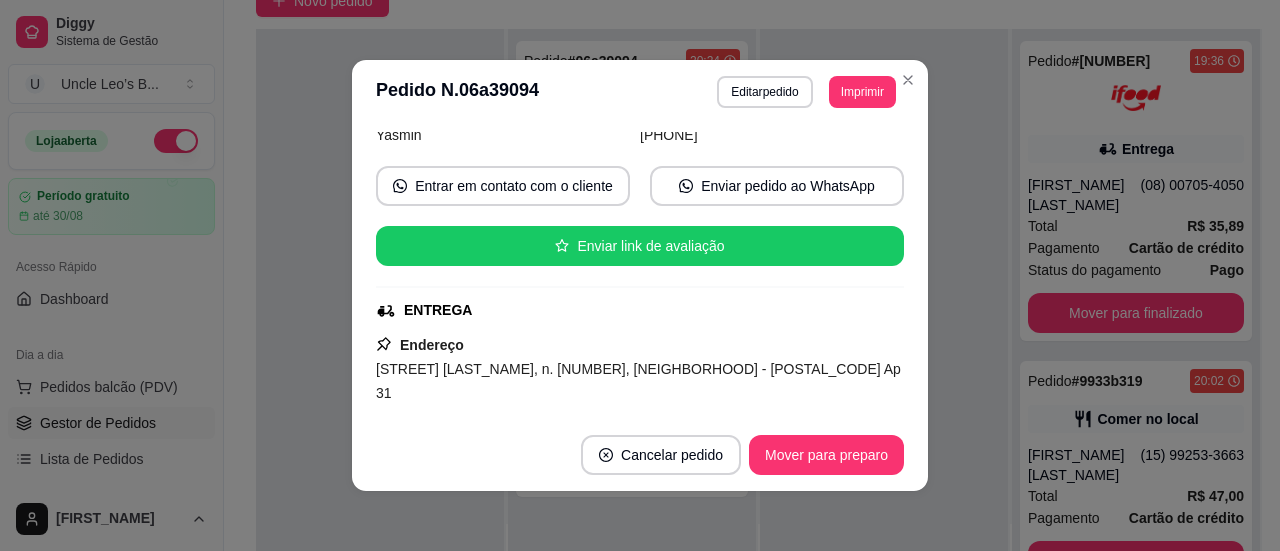 scroll, scrollTop: 324, scrollLeft: 0, axis: vertical 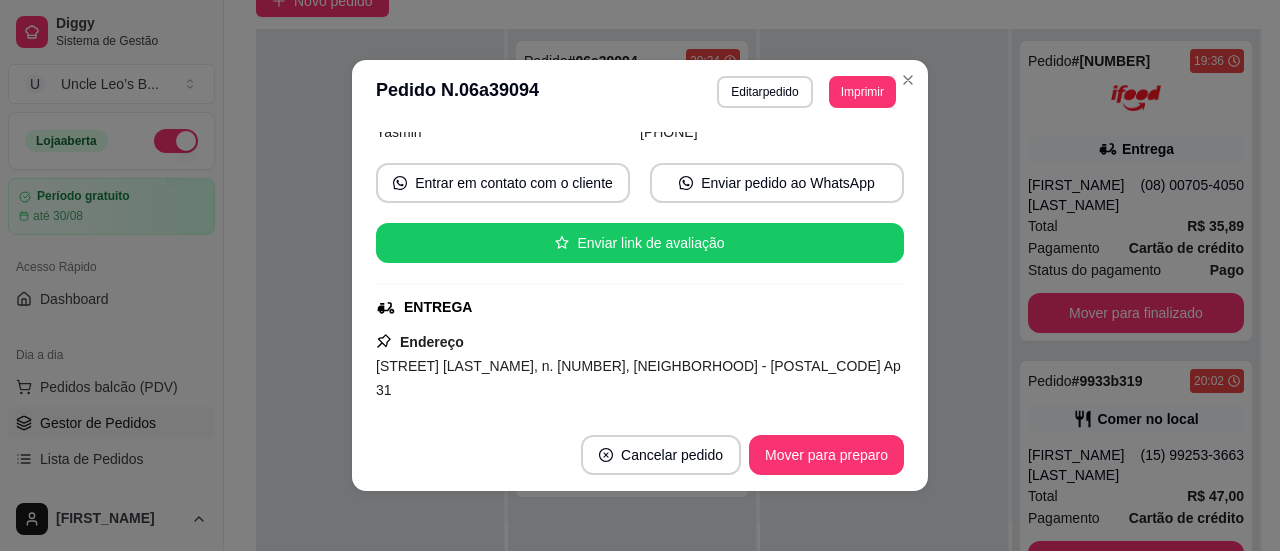 click on "Copiar Endereço" at bounding box center [570, 478] 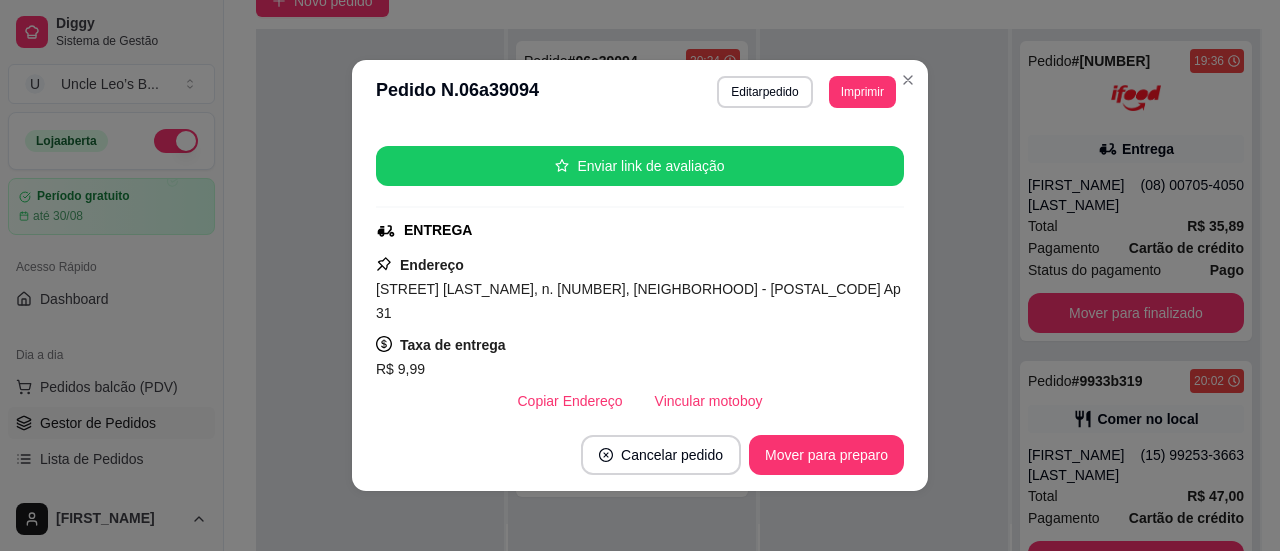 scroll, scrollTop: 242, scrollLeft: 0, axis: vertical 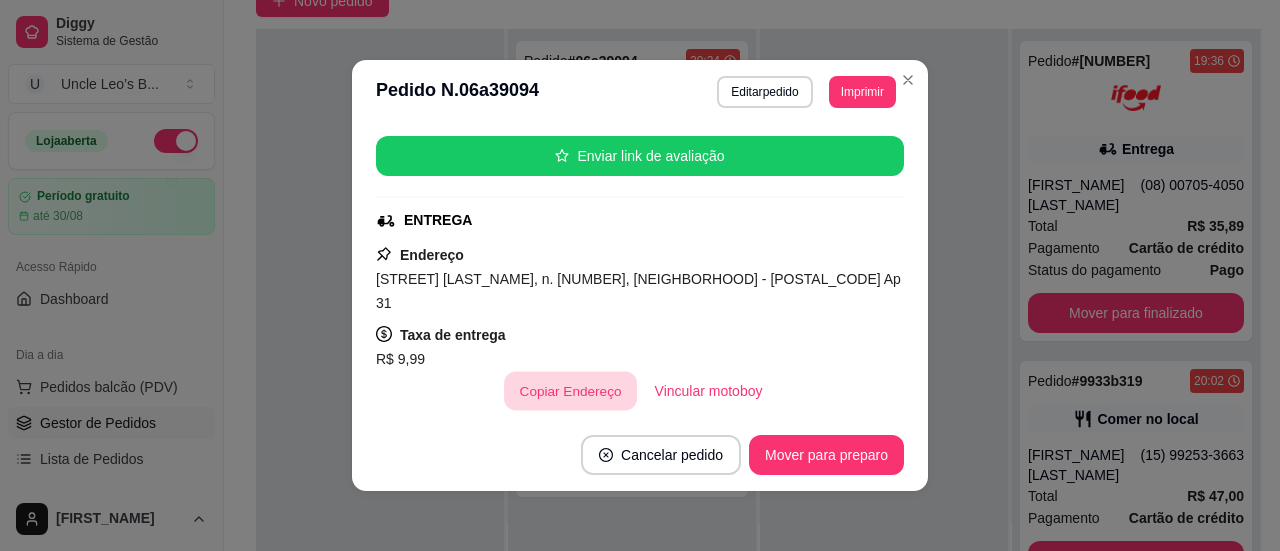 click on "Copiar Endereço" at bounding box center (570, 391) 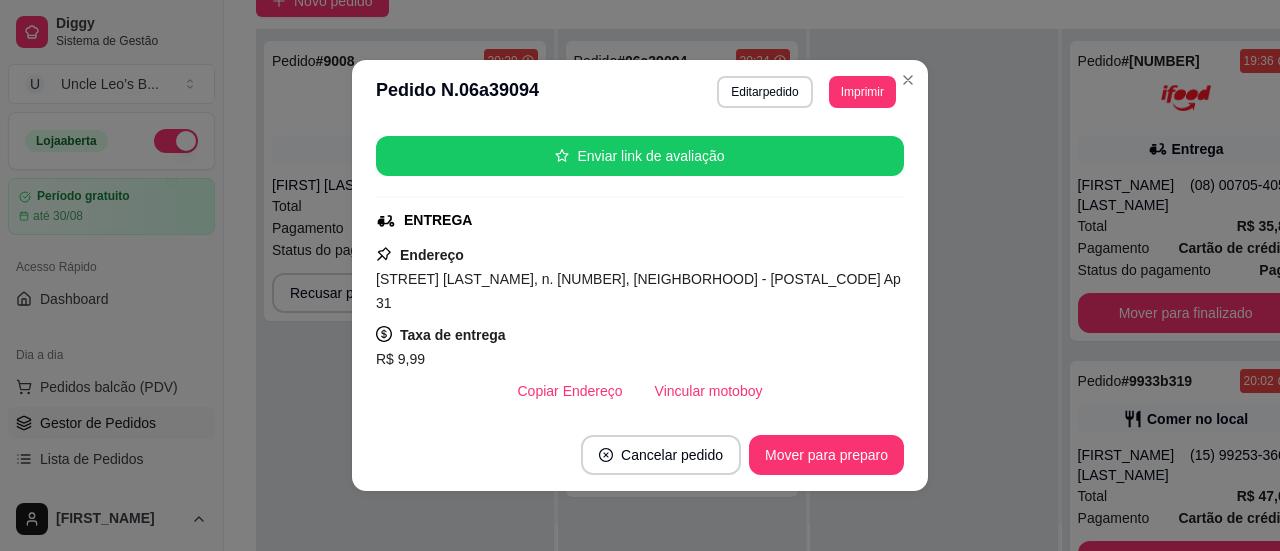 scroll, scrollTop: 252, scrollLeft: 0, axis: vertical 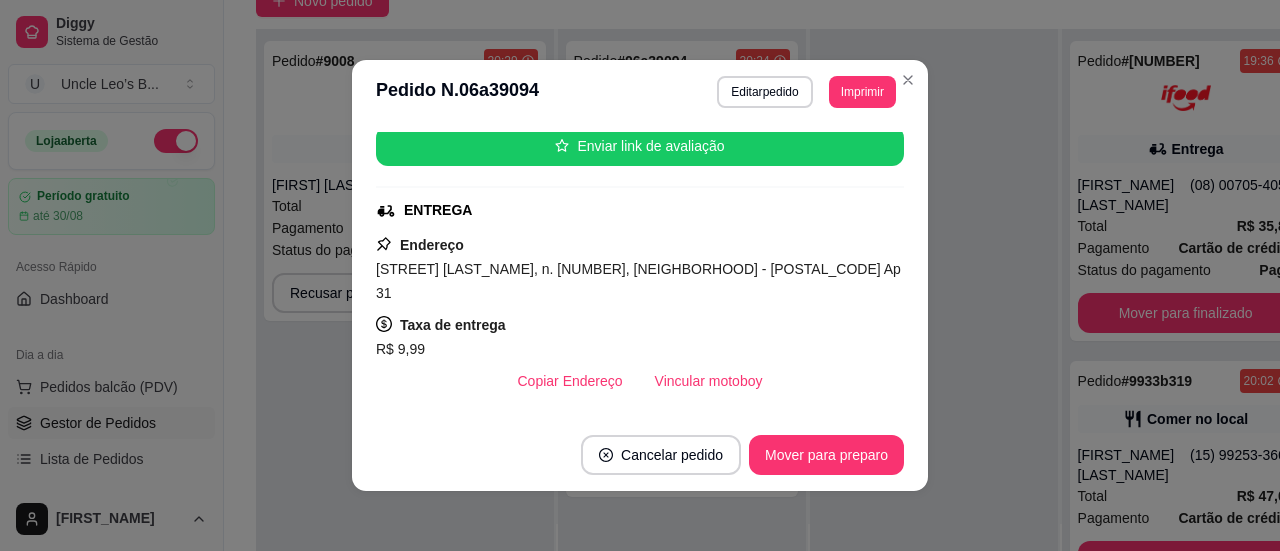 click on "[STREET] [LAST_NAME], n. [NUMBER], [NEIGHBORHOOD] - [POSTAL_CODE] Ap 31" at bounding box center [638, 281] 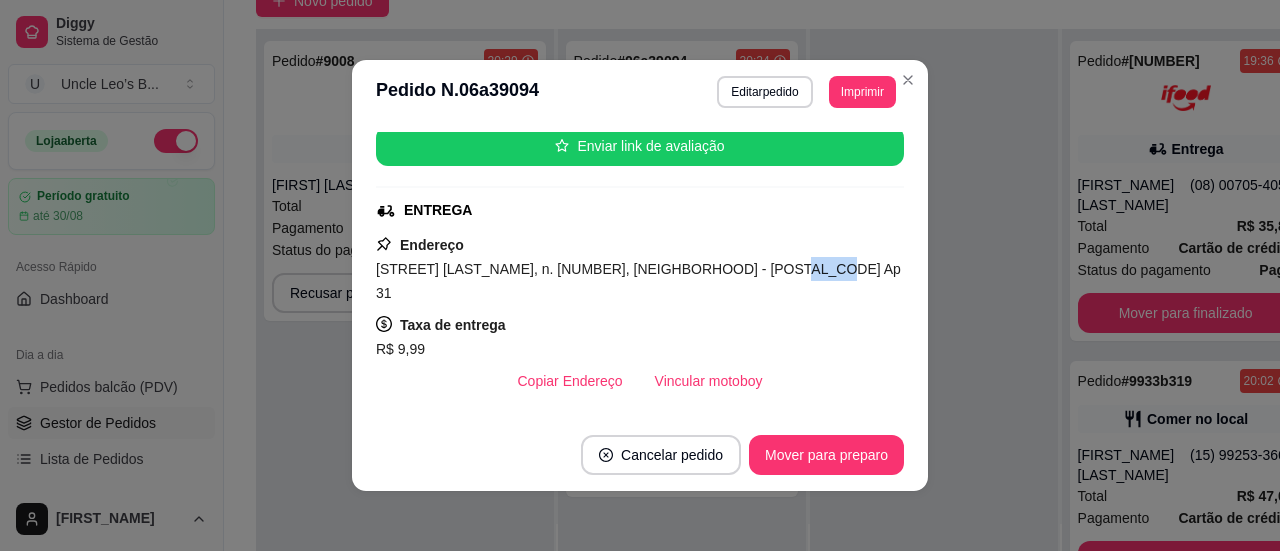 drag, startPoint x: 742, startPoint y: 265, endPoint x: 766, endPoint y: 279, distance: 27.784887 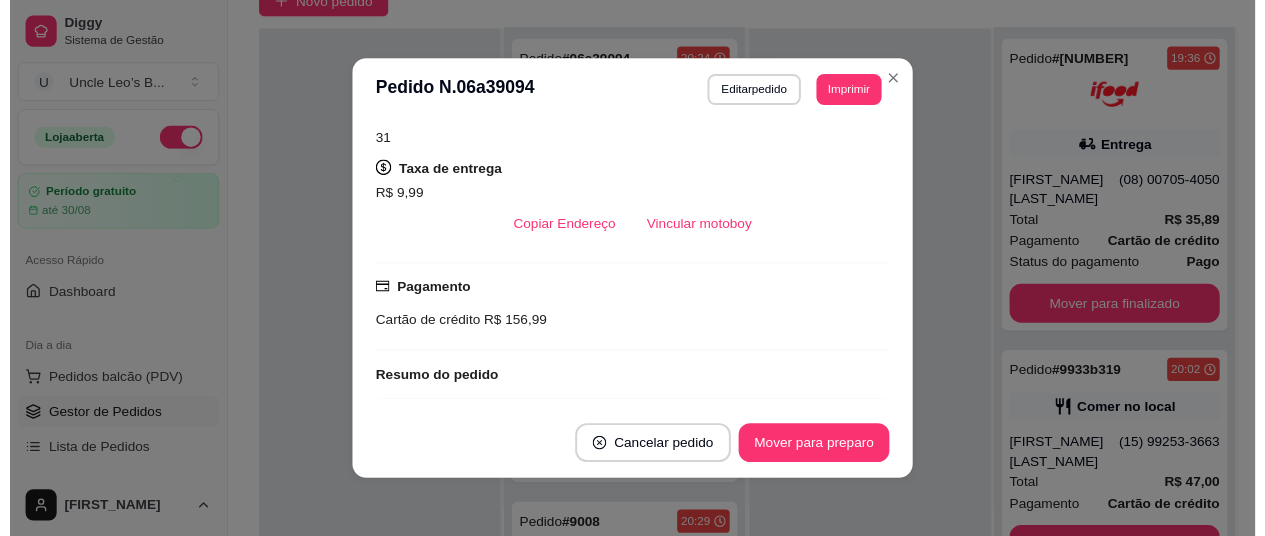 scroll, scrollTop: 419, scrollLeft: 0, axis: vertical 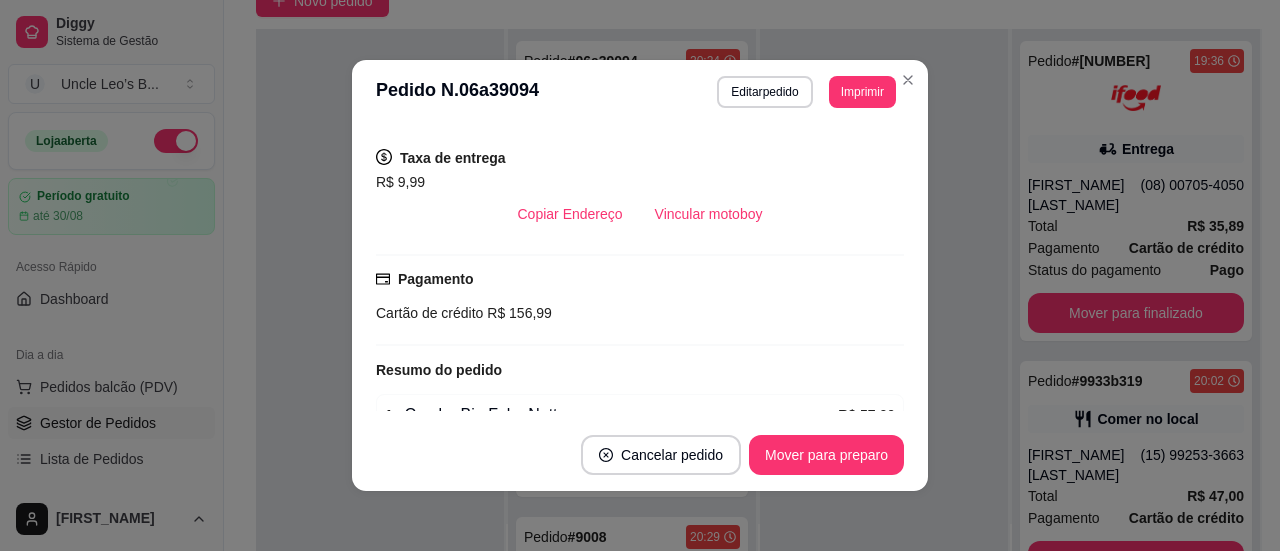 click on "R$ 156,99" at bounding box center [517, 313] 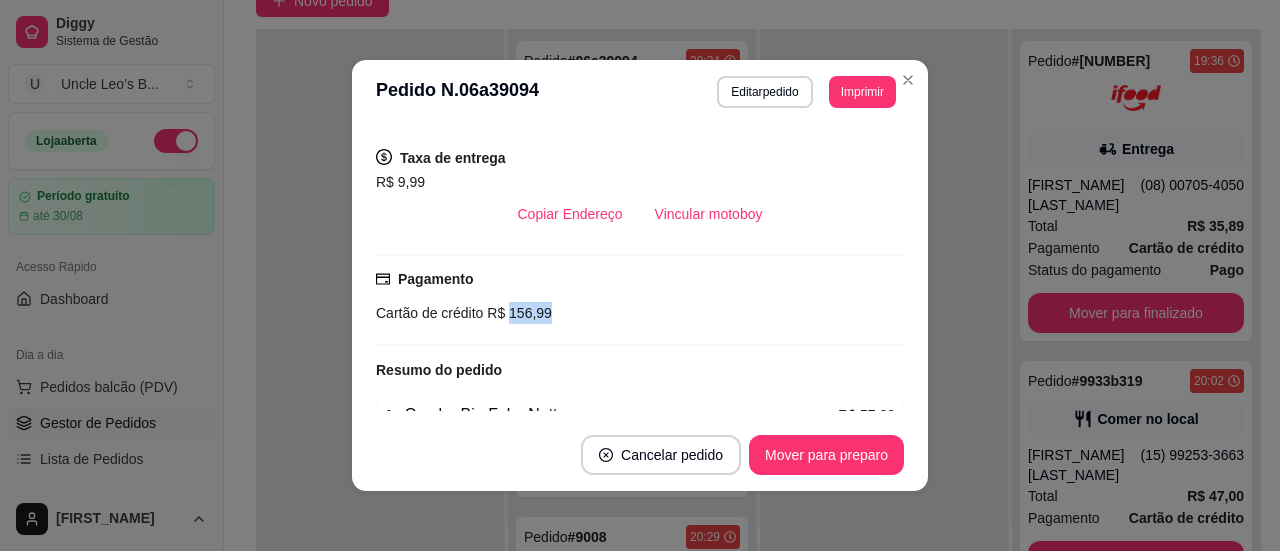 click on "R$ 156,99" at bounding box center (517, 313) 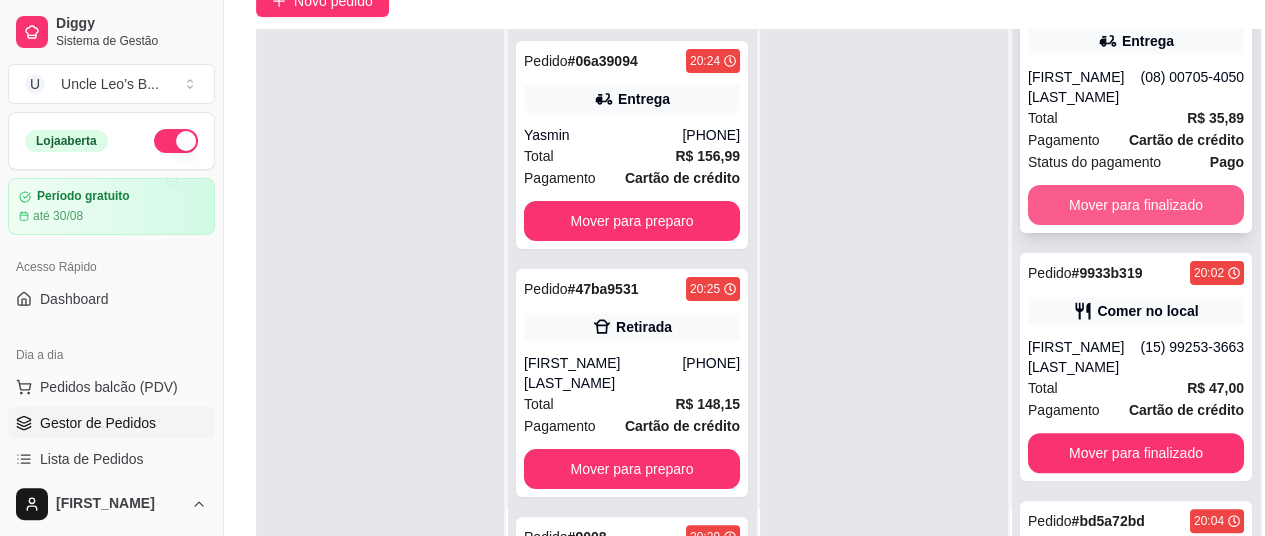 scroll, scrollTop: 126, scrollLeft: 0, axis: vertical 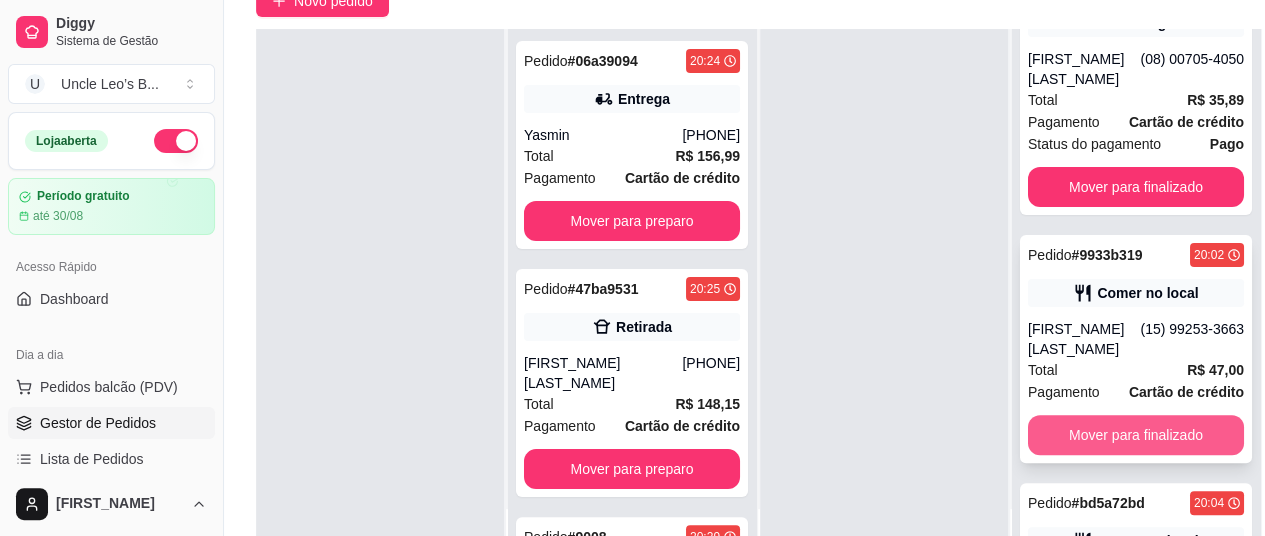 click on "Mover para finalizado" at bounding box center (1136, 435) 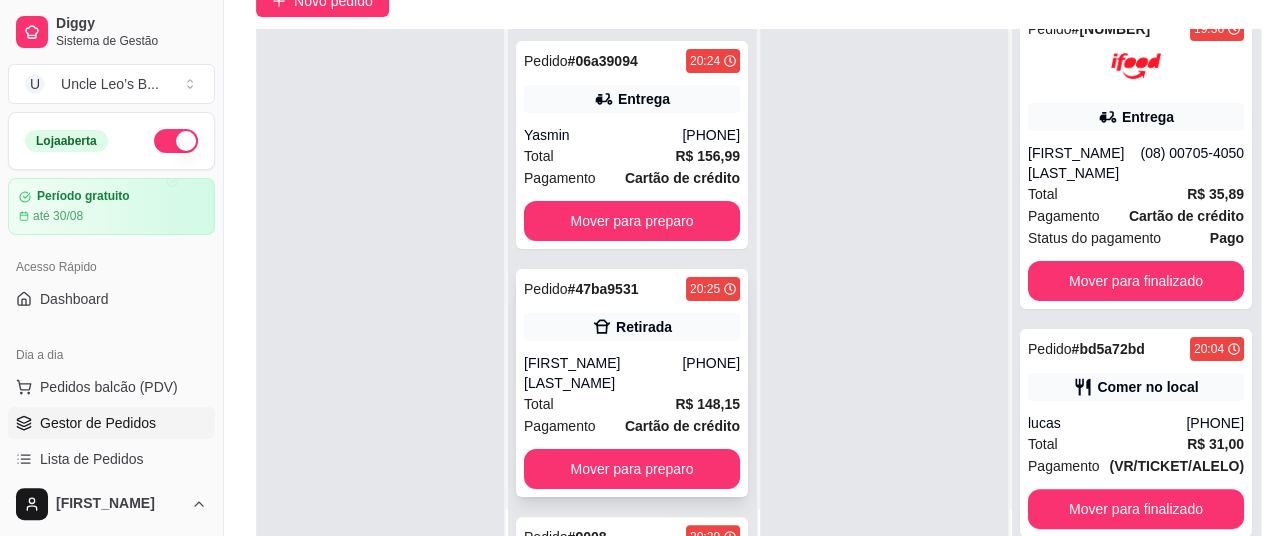 scroll, scrollTop: 0, scrollLeft: 0, axis: both 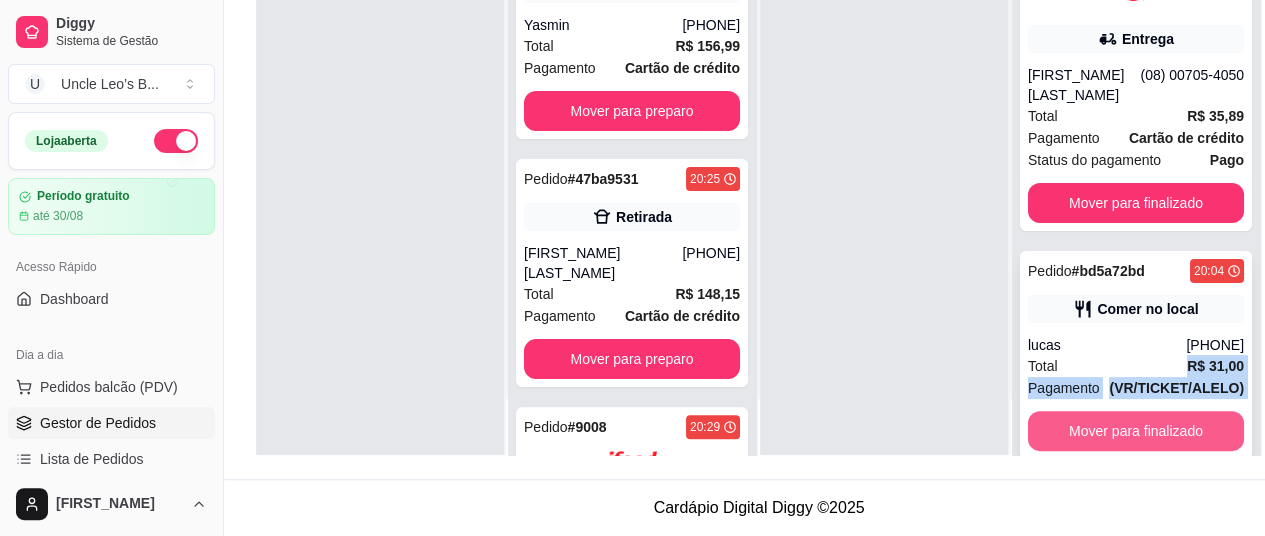 drag, startPoint x: 1088, startPoint y: 337, endPoint x: 1111, endPoint y: 389, distance: 56.859474 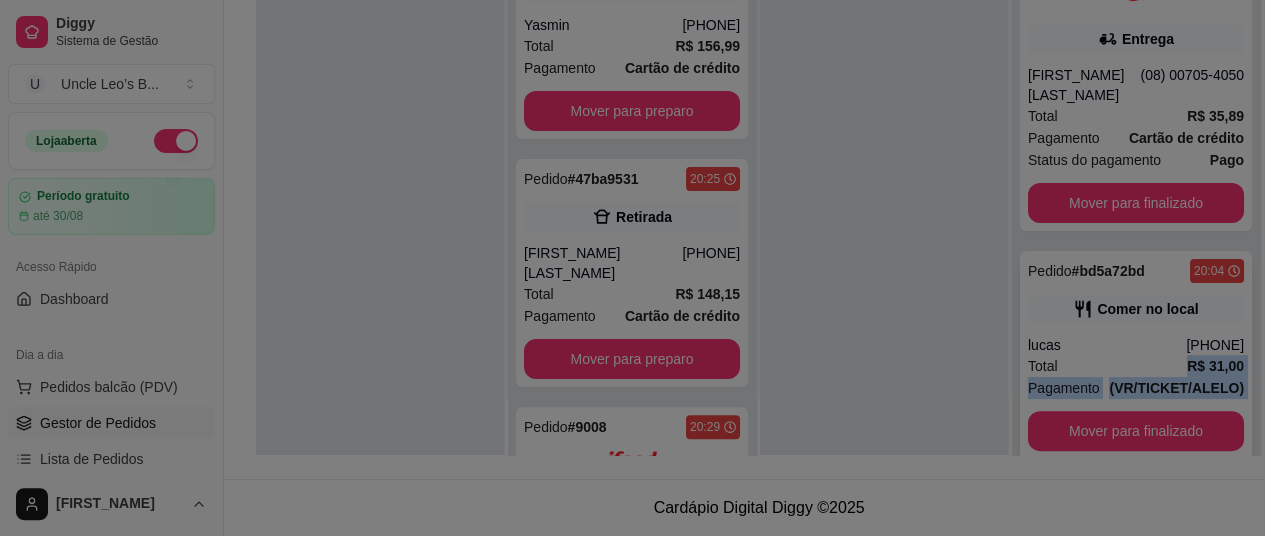 scroll, scrollTop: 304, scrollLeft: 0, axis: vertical 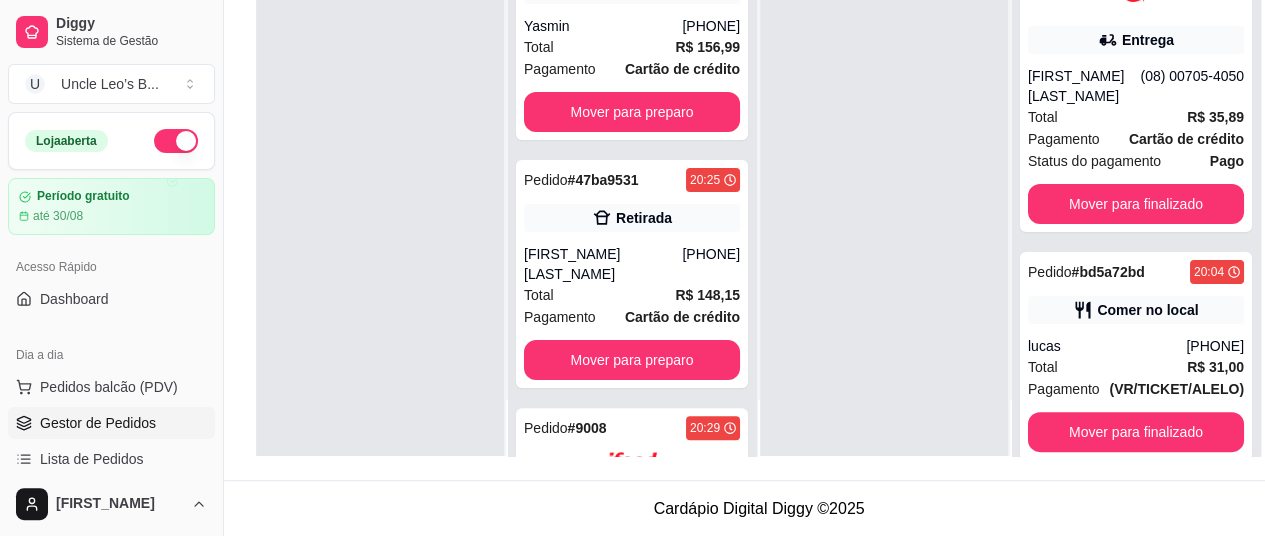 click at bounding box center (884, 188) 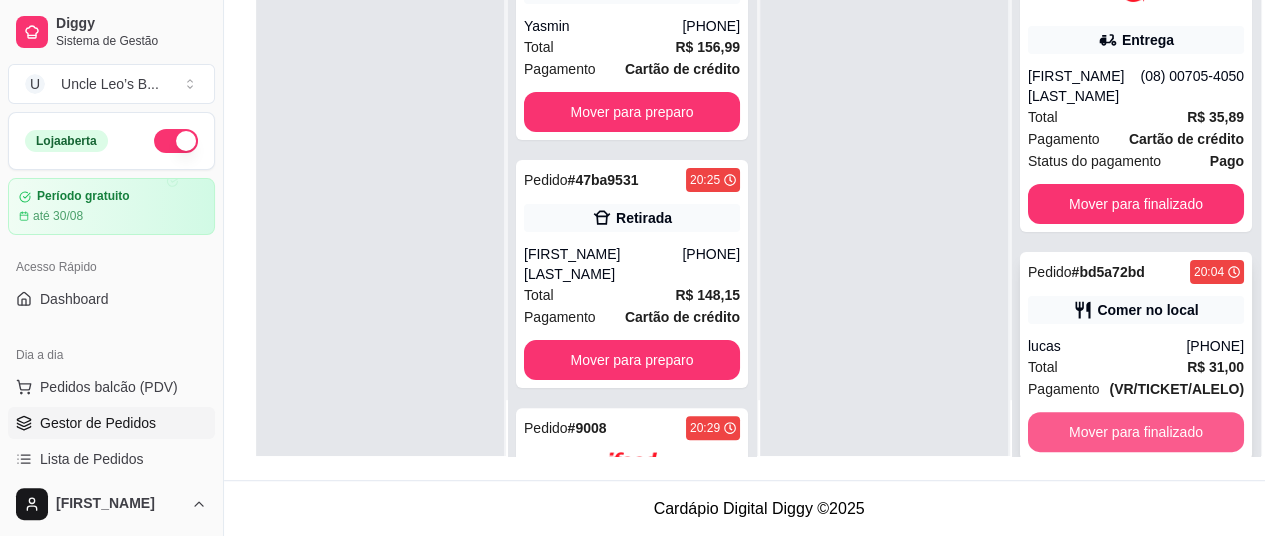click on "Mover para finalizado" at bounding box center [1136, 432] 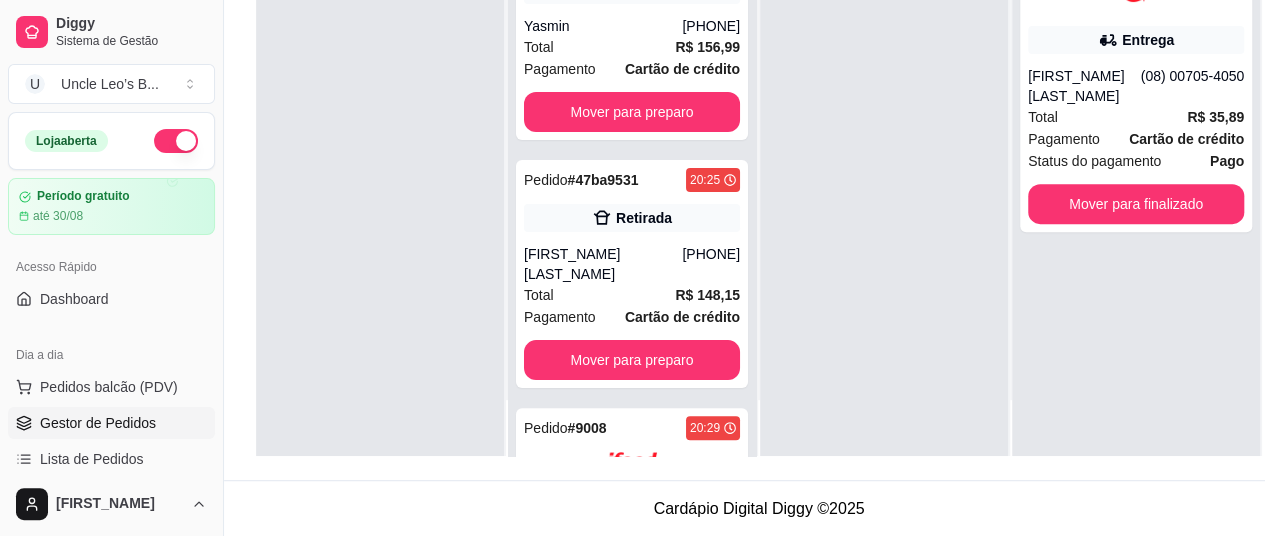 scroll, scrollTop: 0, scrollLeft: 0, axis: both 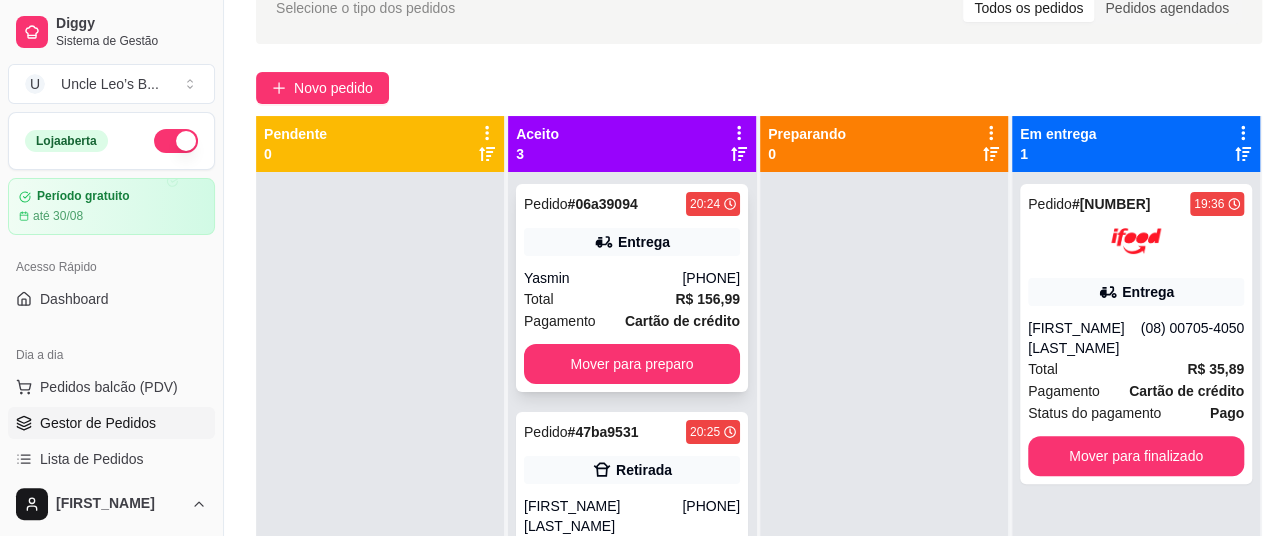 click on "[PHONE]" at bounding box center (711, 278) 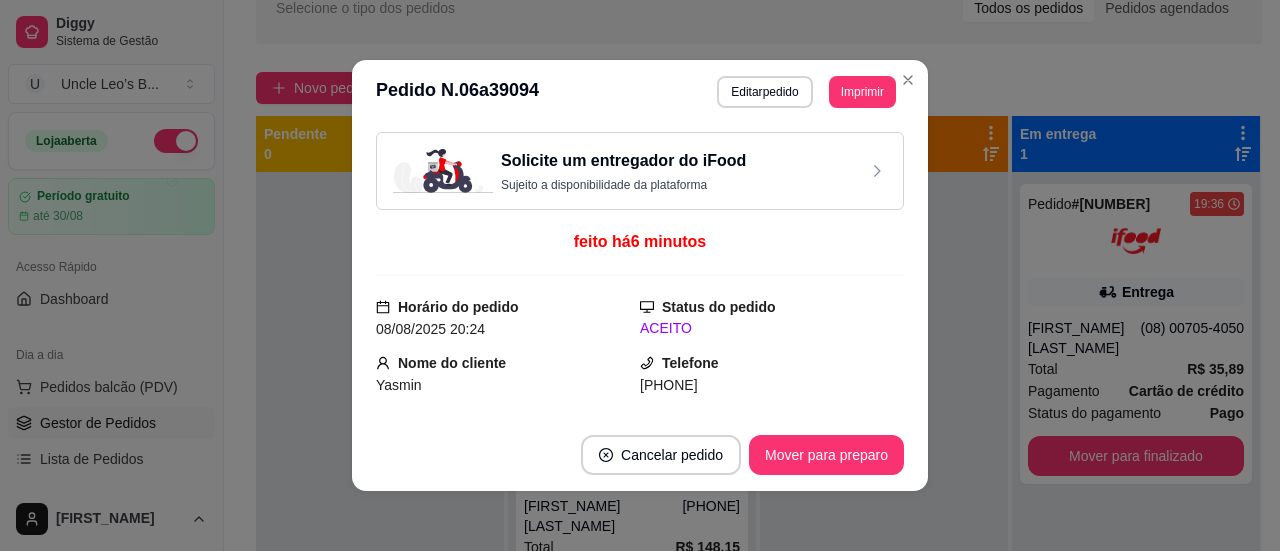 click on "[PHONE]" at bounding box center [669, 385] 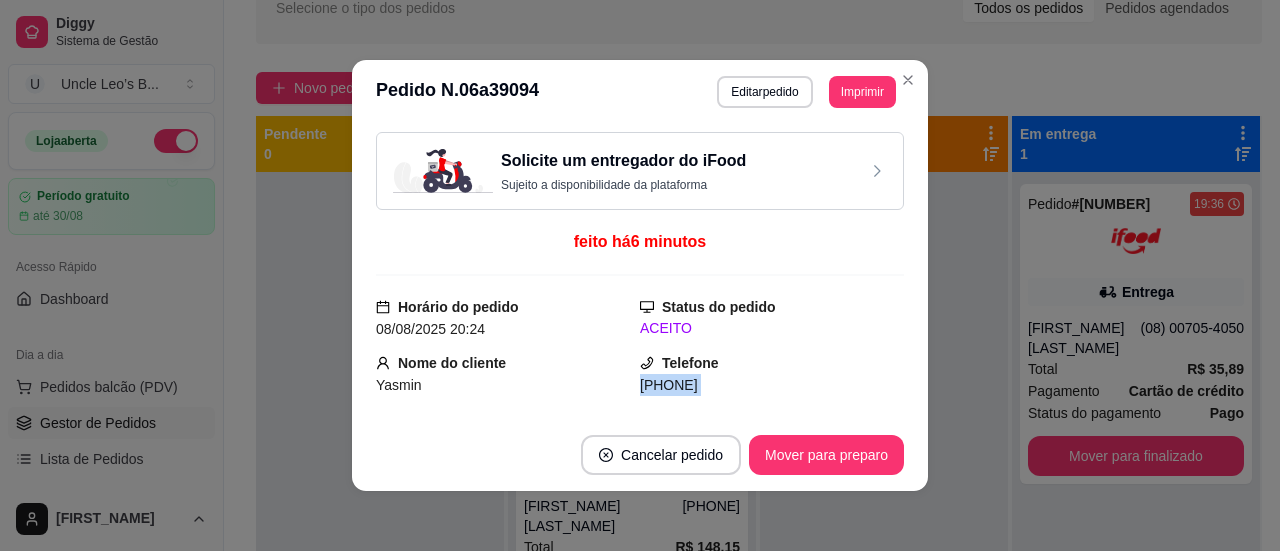 click on "[PHONE]" at bounding box center (669, 385) 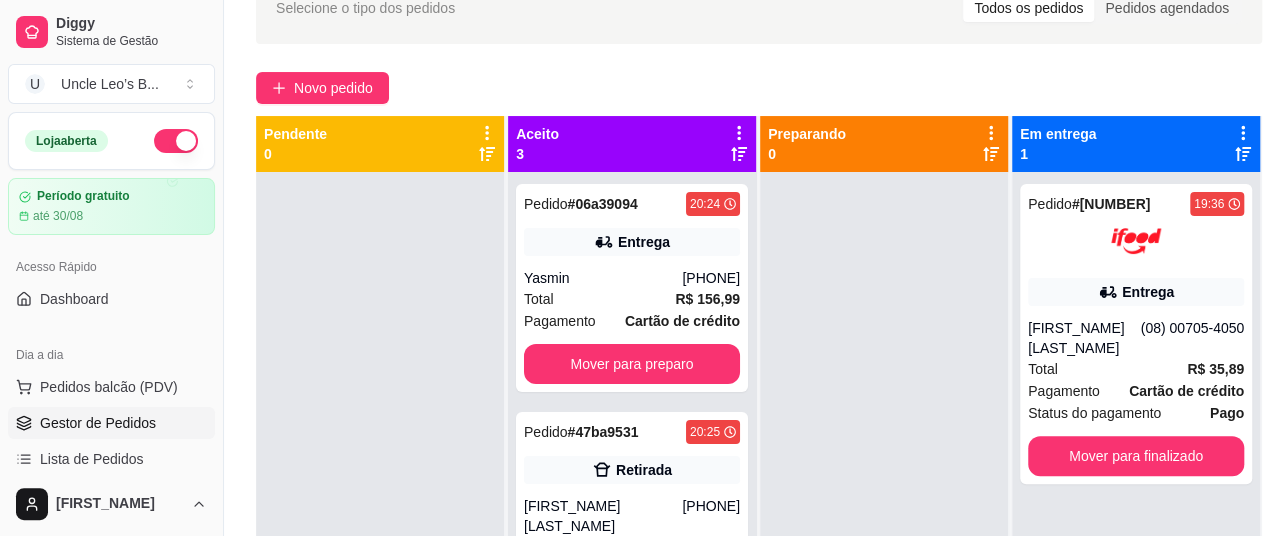 scroll, scrollTop: 0, scrollLeft: 0, axis: both 